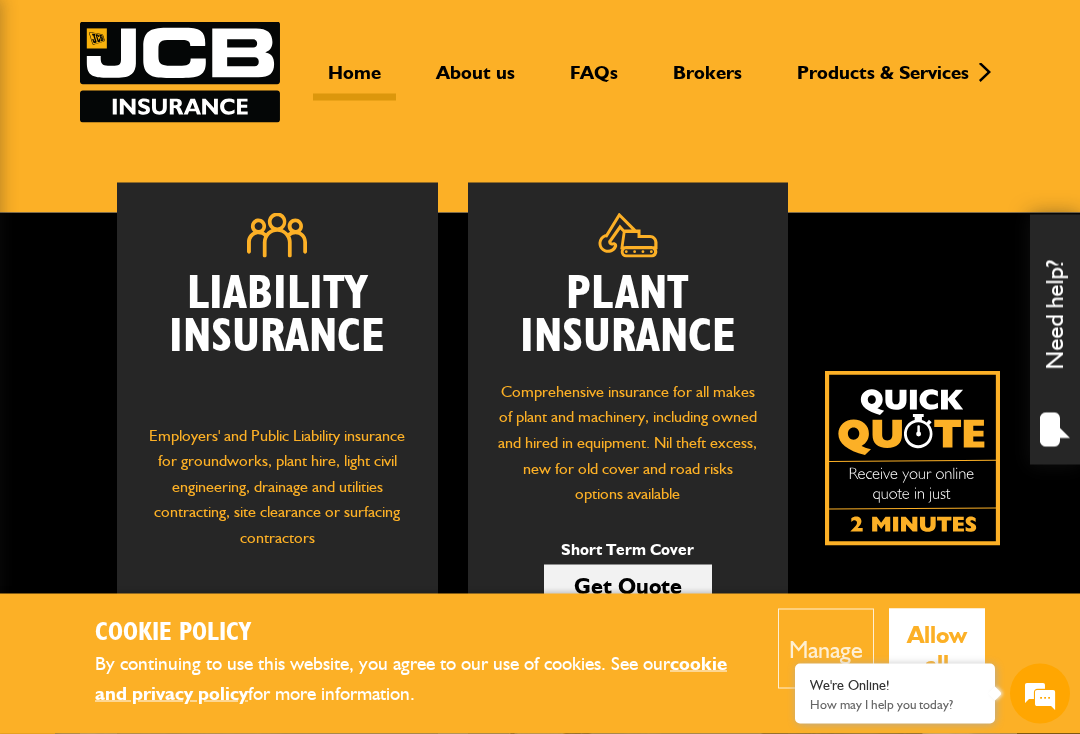 scroll, scrollTop: 120, scrollLeft: 0, axis: vertical 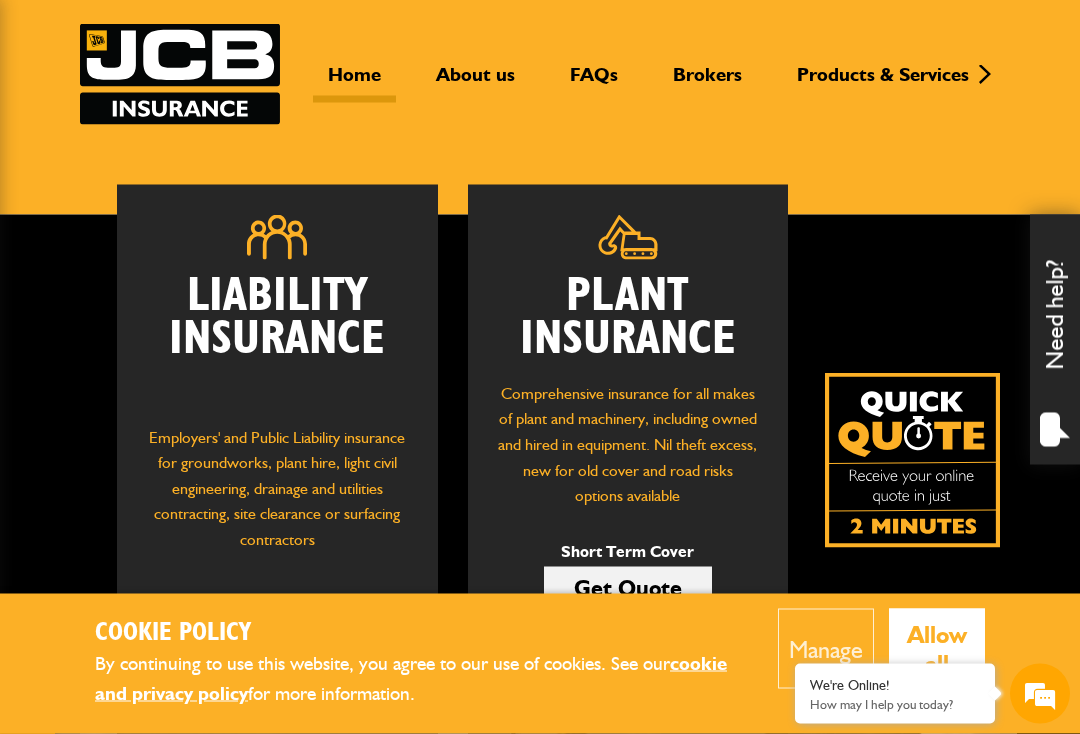 click on "Get Quote" at bounding box center [628, 588] 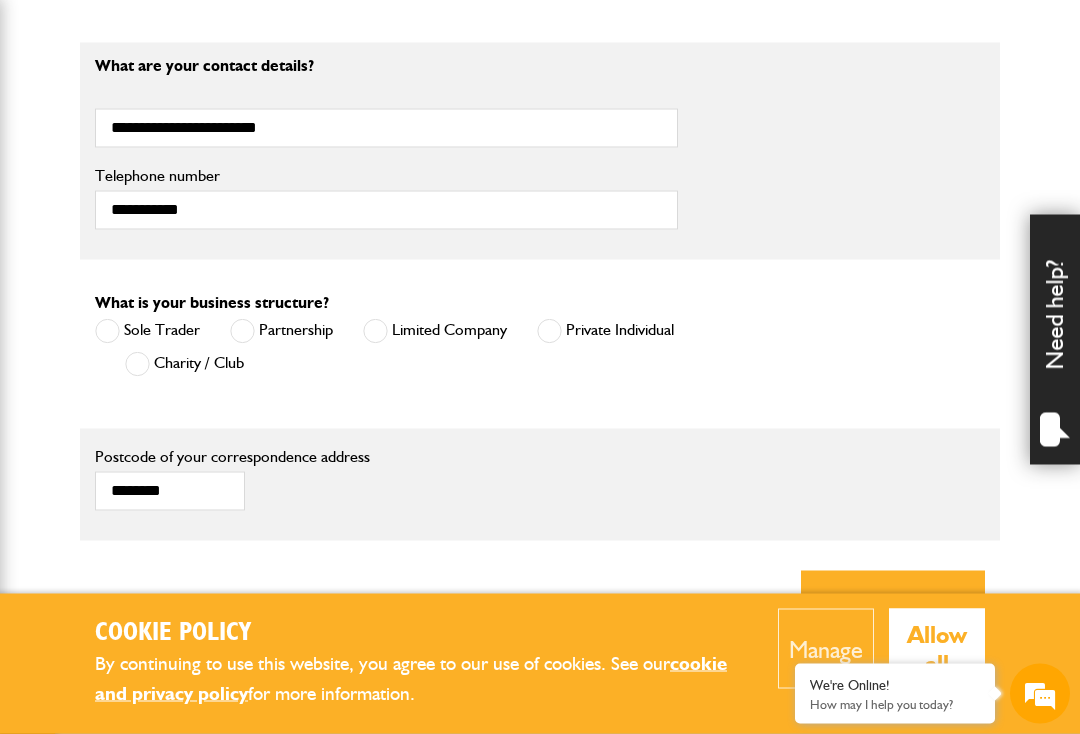 scroll, scrollTop: 1352, scrollLeft: 0, axis: vertical 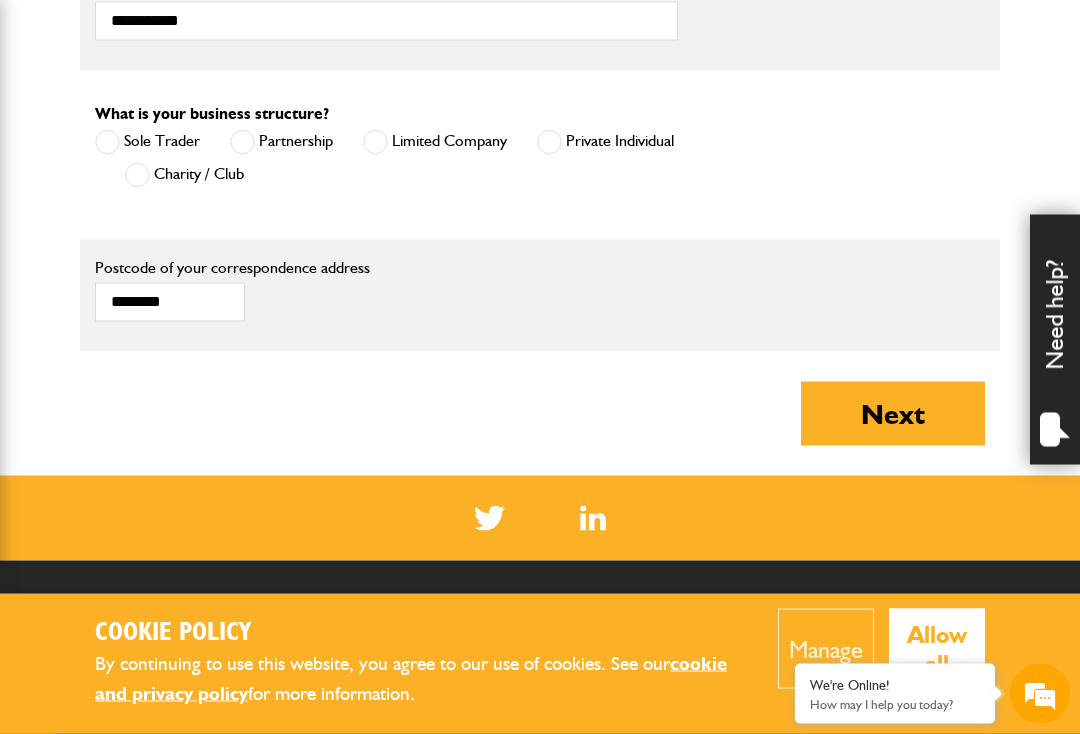click on "Next" at bounding box center (893, 414) 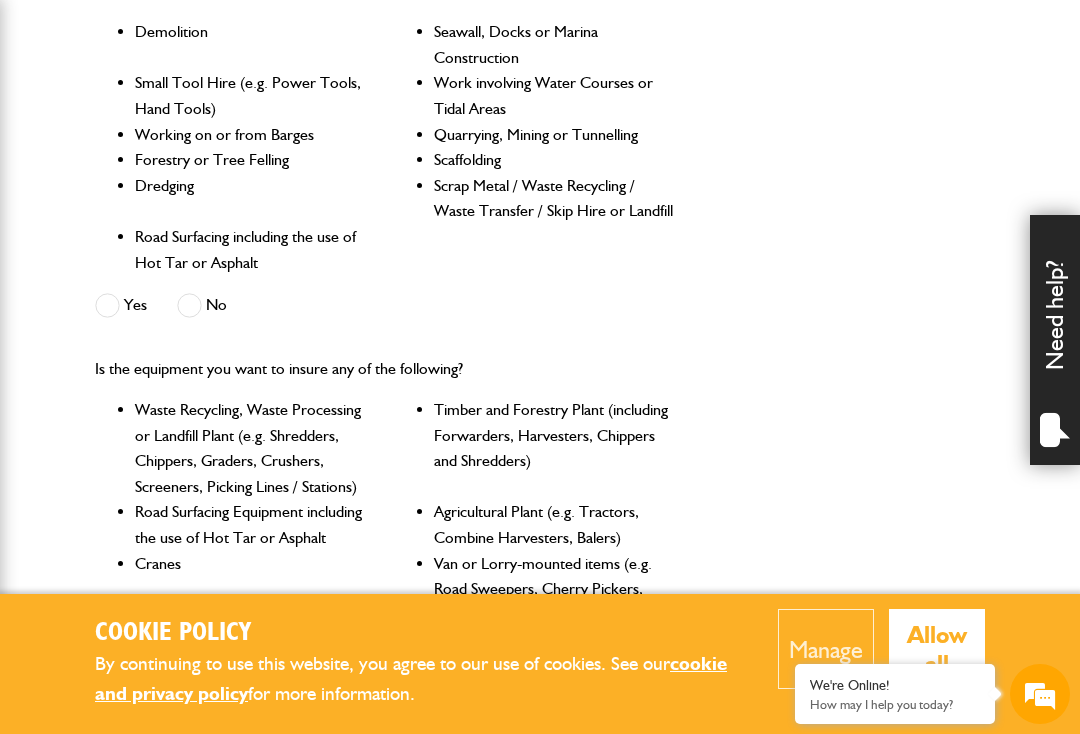 scroll, scrollTop: 656, scrollLeft: 0, axis: vertical 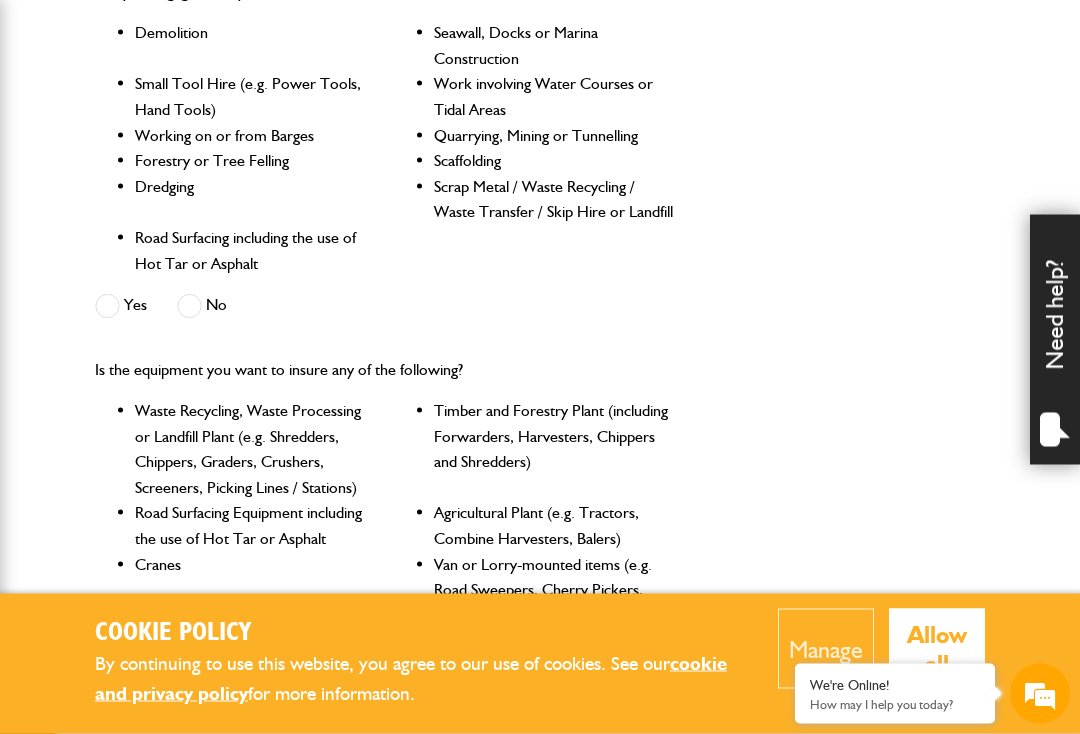 click at bounding box center (189, 306) 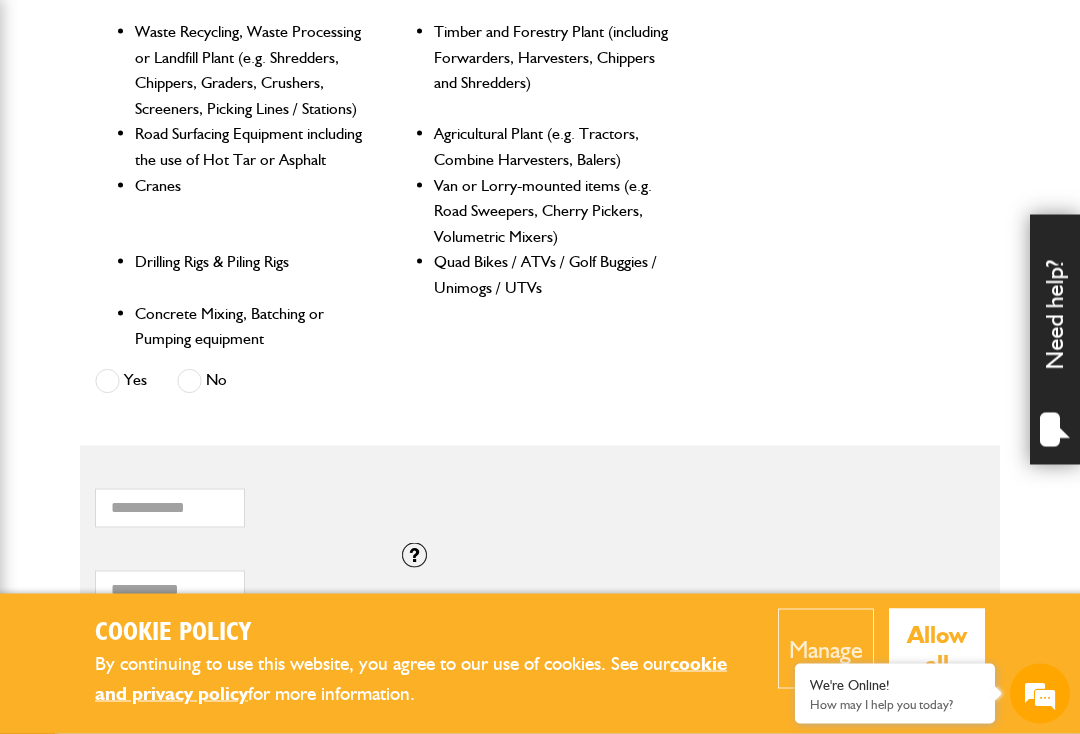 scroll, scrollTop: 1051, scrollLeft: 0, axis: vertical 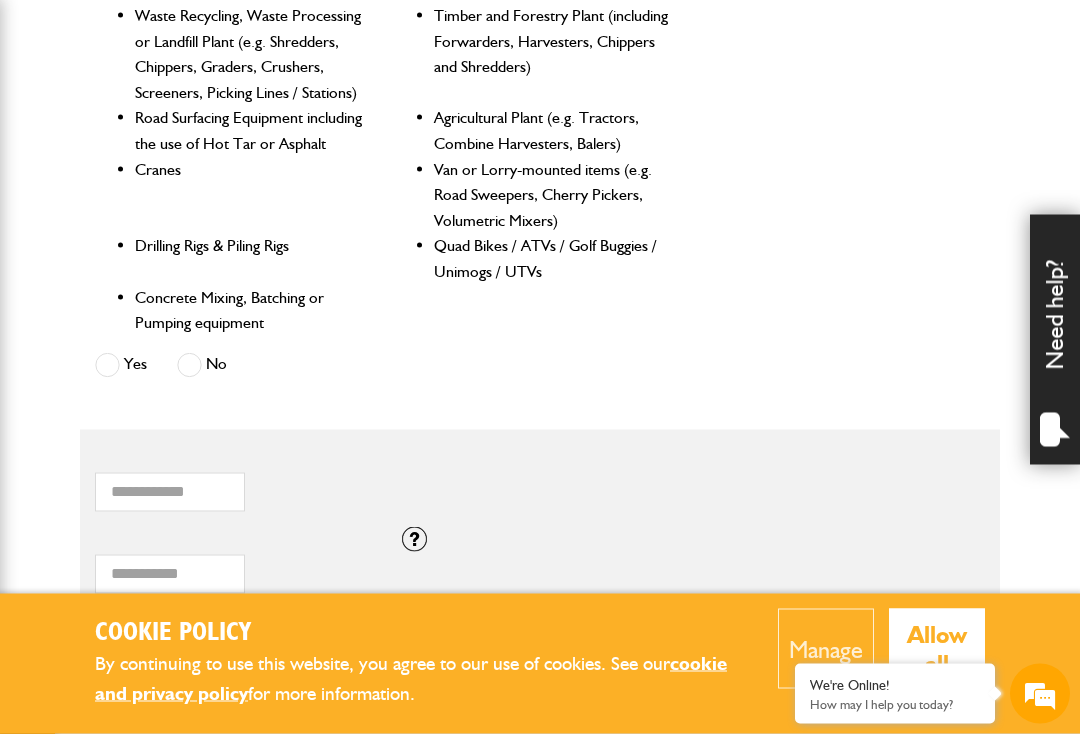click at bounding box center (107, 365) 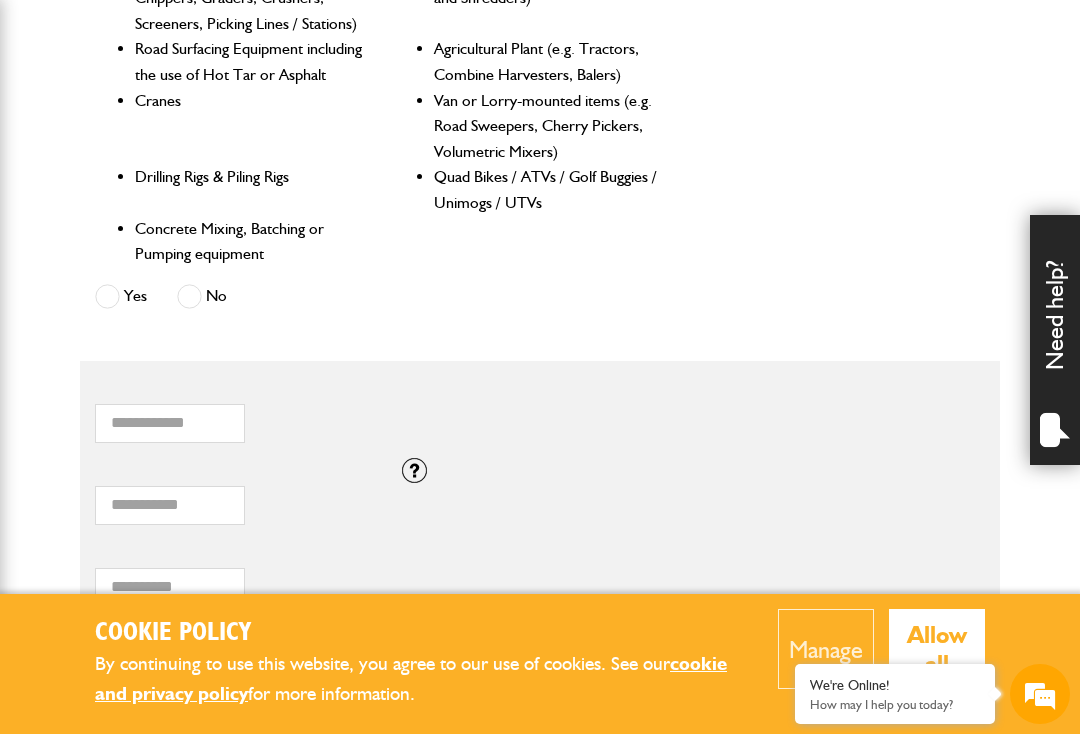 scroll, scrollTop: 1167, scrollLeft: 0, axis: vertical 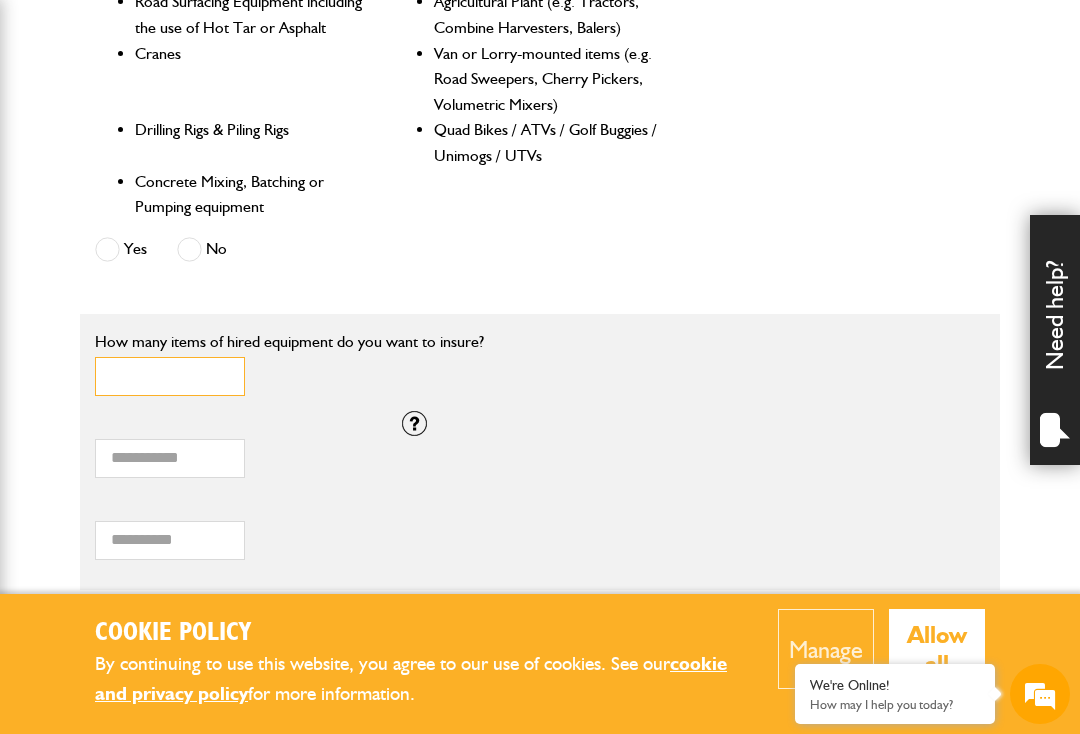 click on "*" at bounding box center (170, 376) 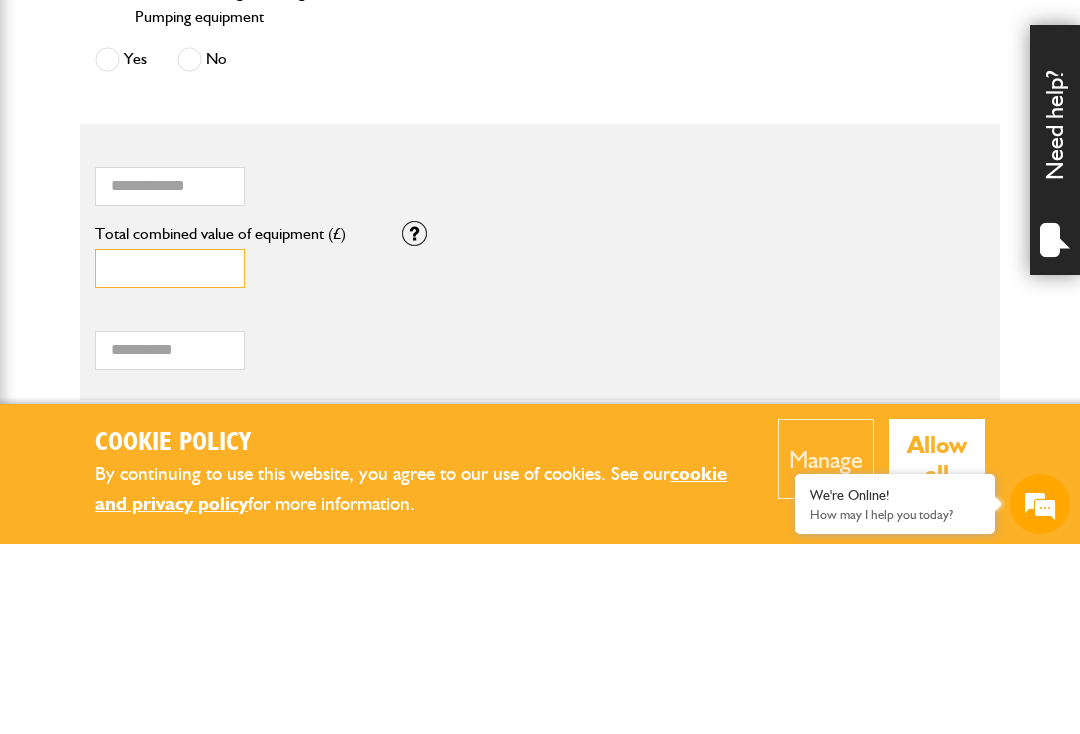 click on "*" at bounding box center [170, 458] 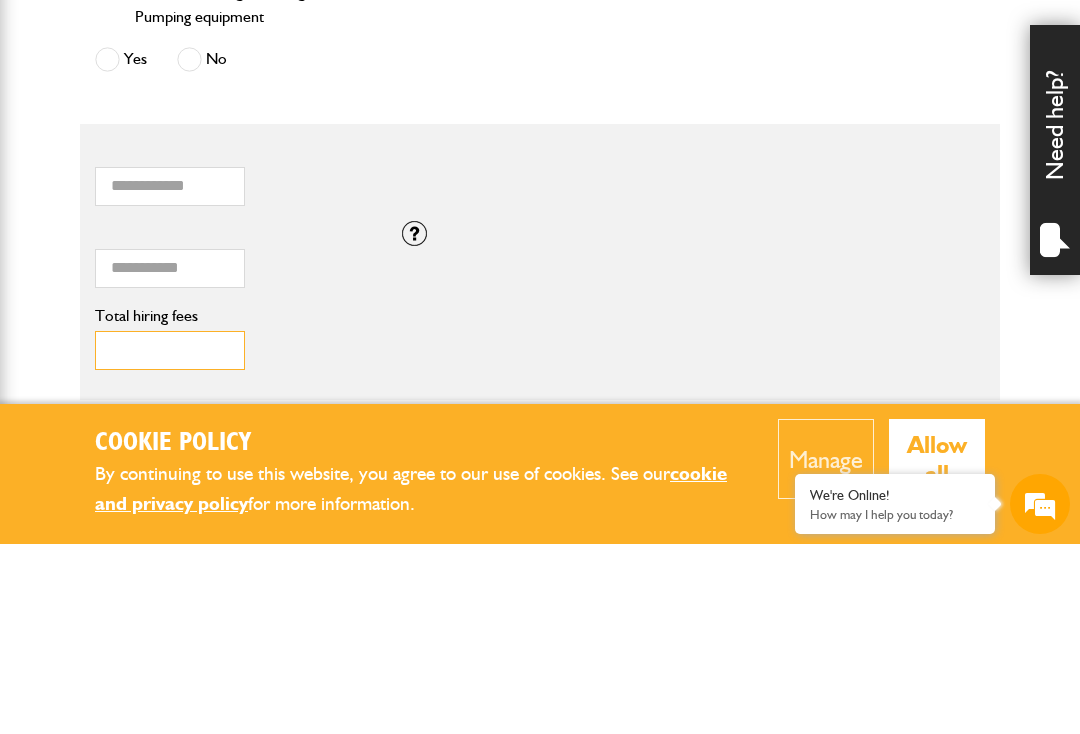 click on "Total hiring fees" at bounding box center [170, 540] 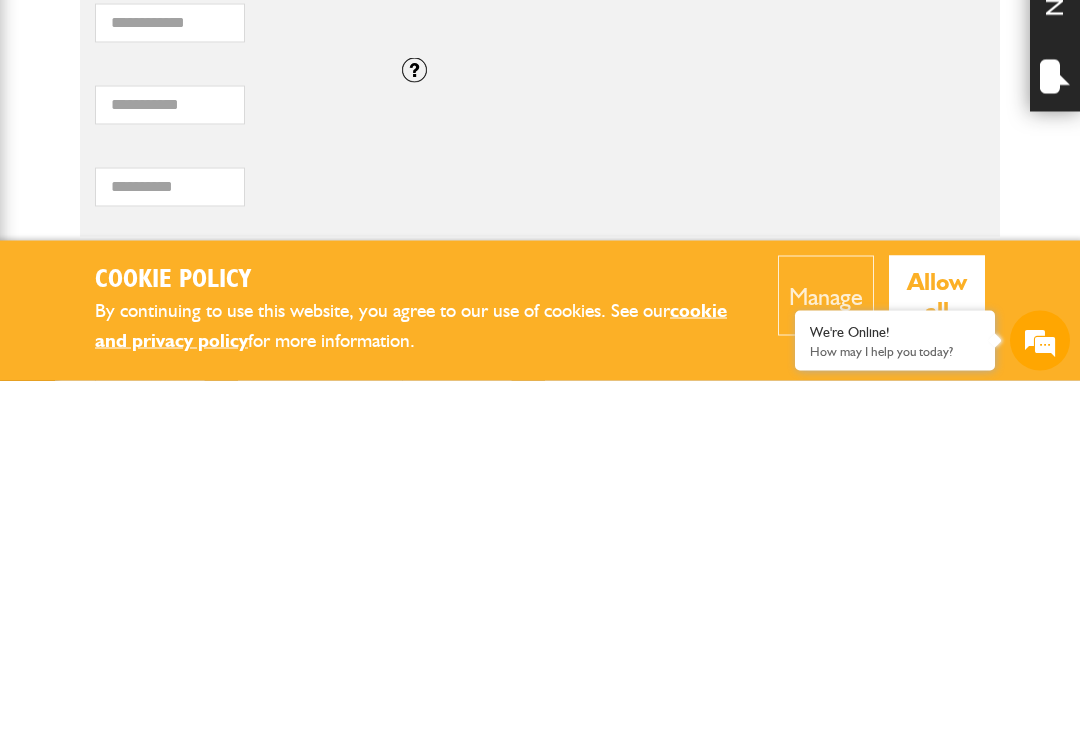 scroll, scrollTop: 1521, scrollLeft: 0, axis: vertical 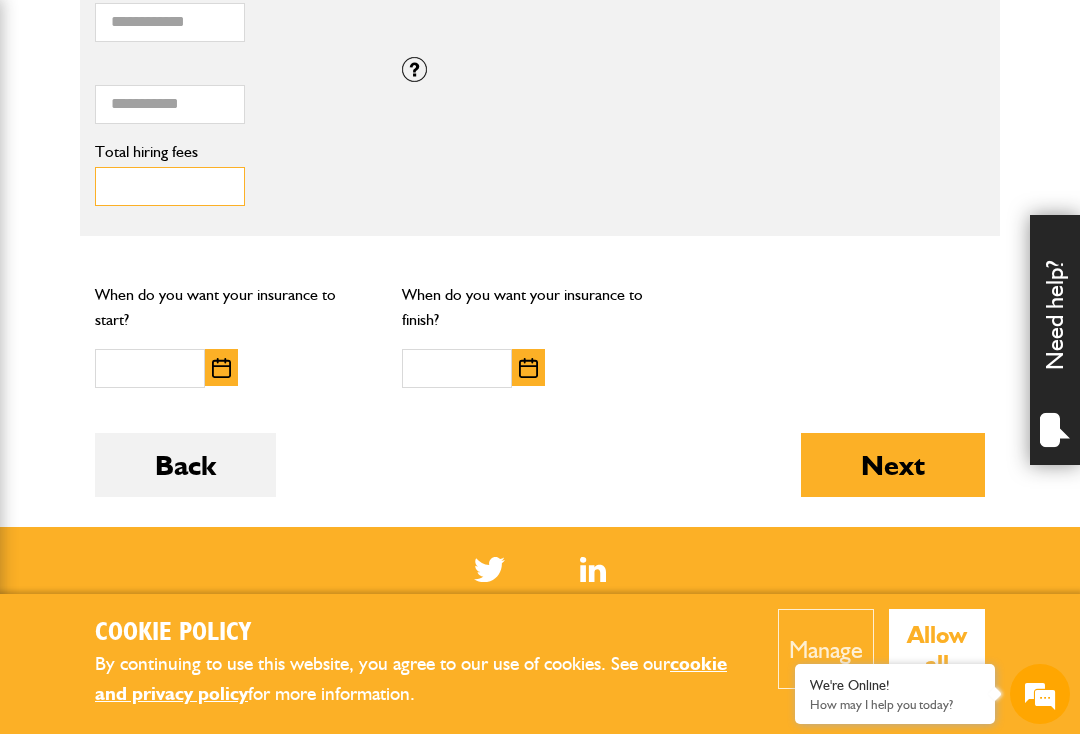 type on "****" 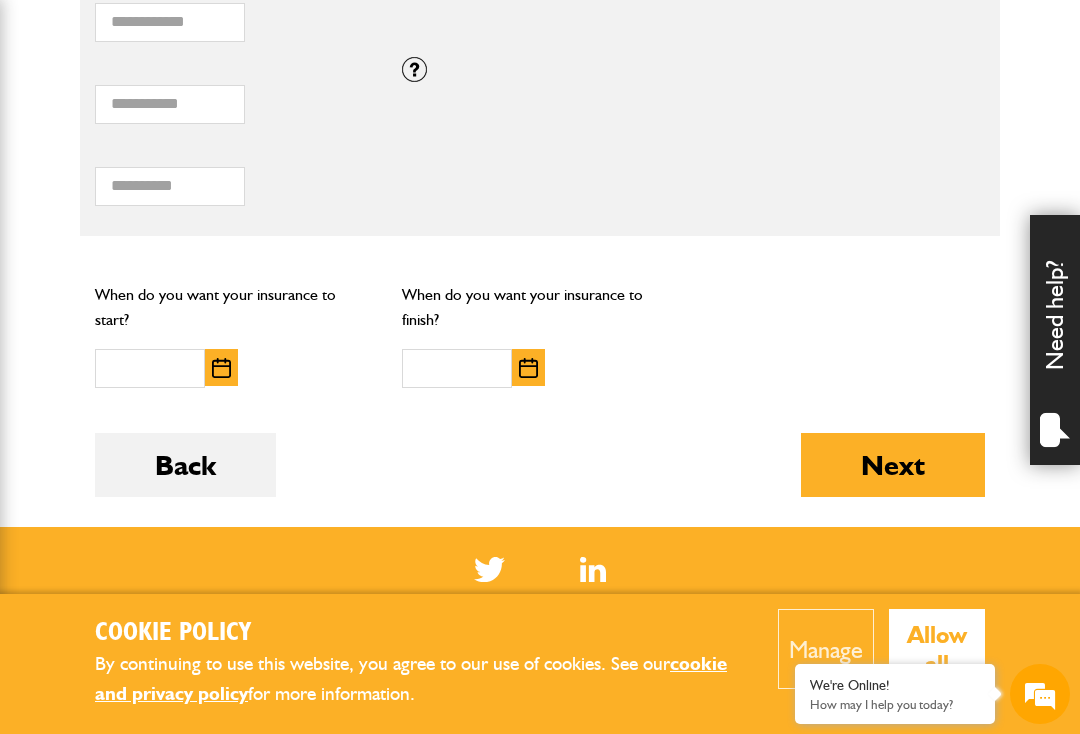click at bounding box center [221, 368] 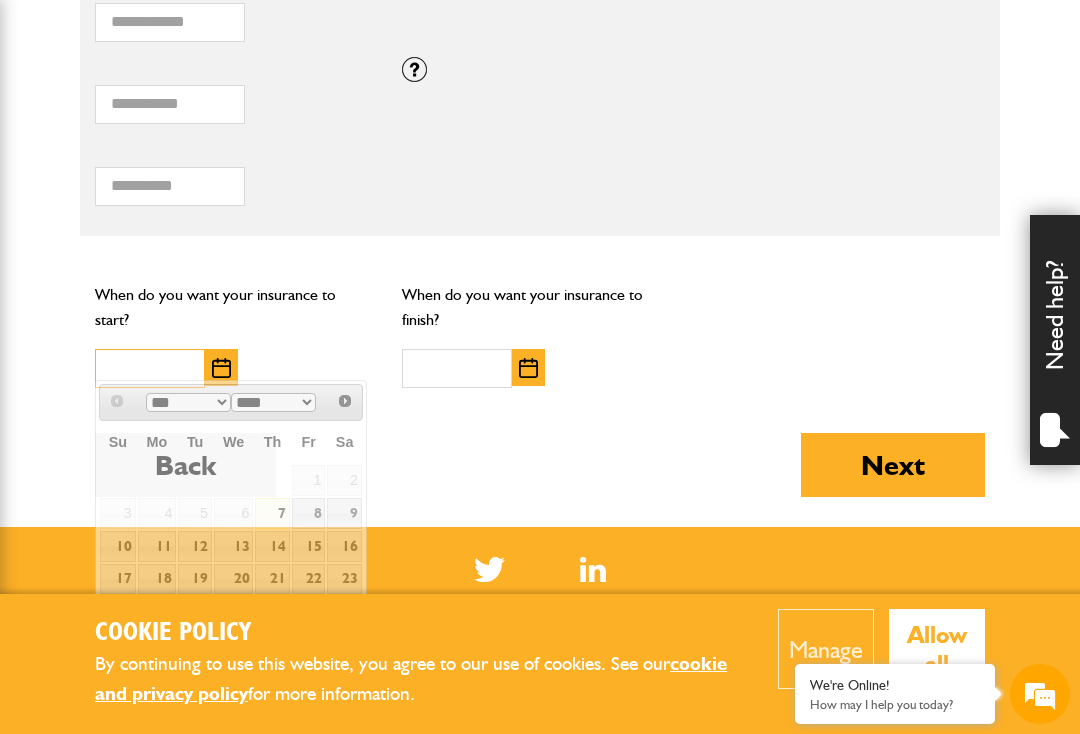 scroll, scrollTop: 1520, scrollLeft: 0, axis: vertical 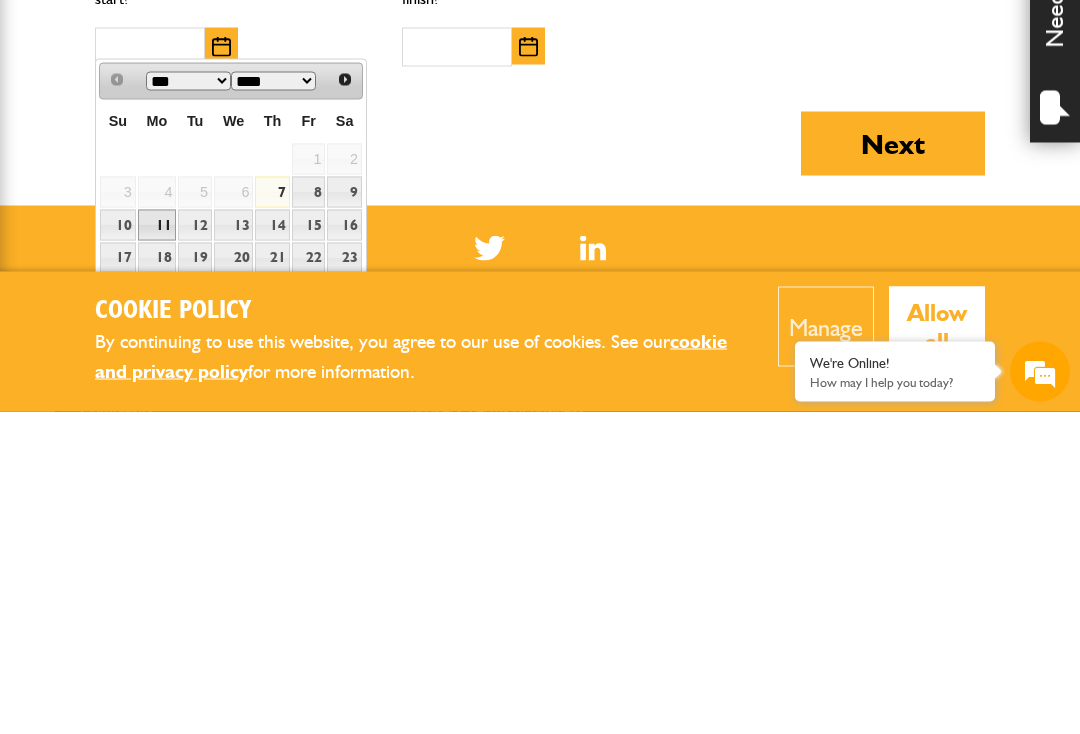 click on "11" at bounding box center (157, 547) 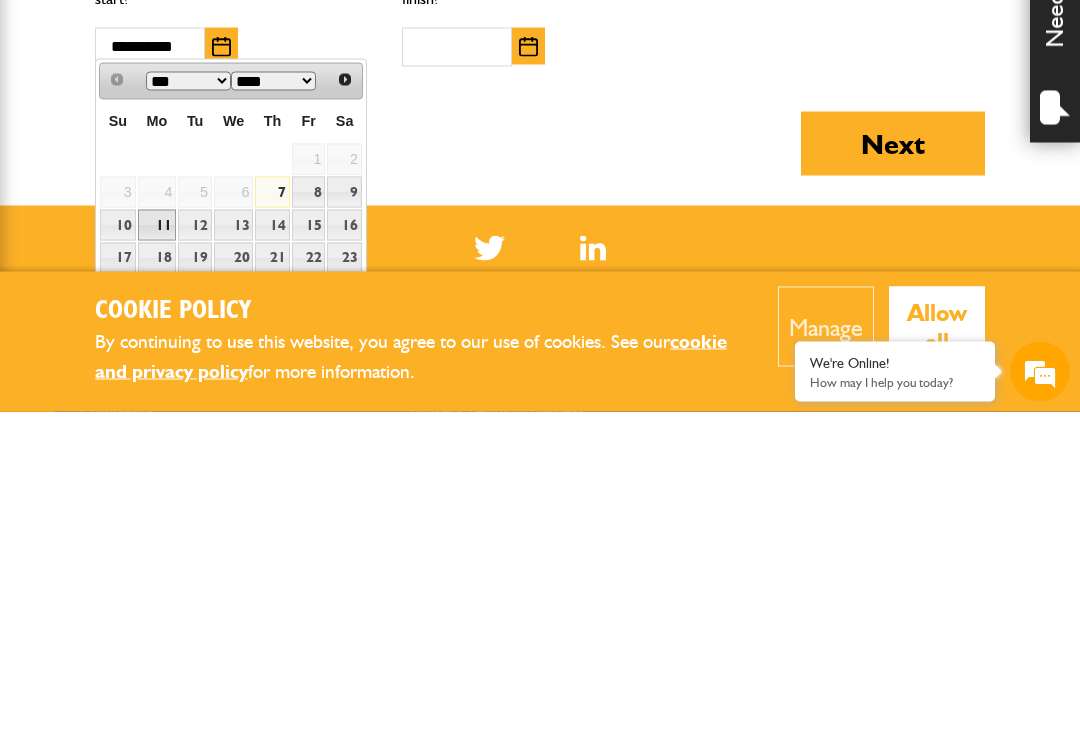scroll, scrollTop: 1843, scrollLeft: 0, axis: vertical 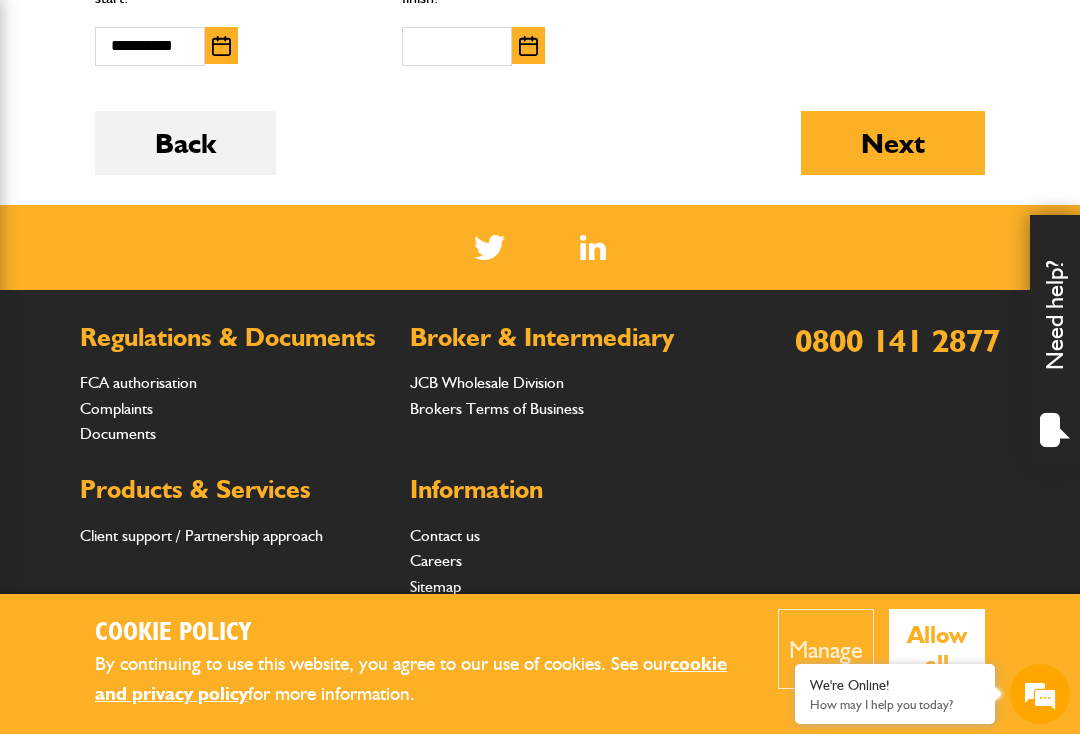 click at bounding box center [528, 46] 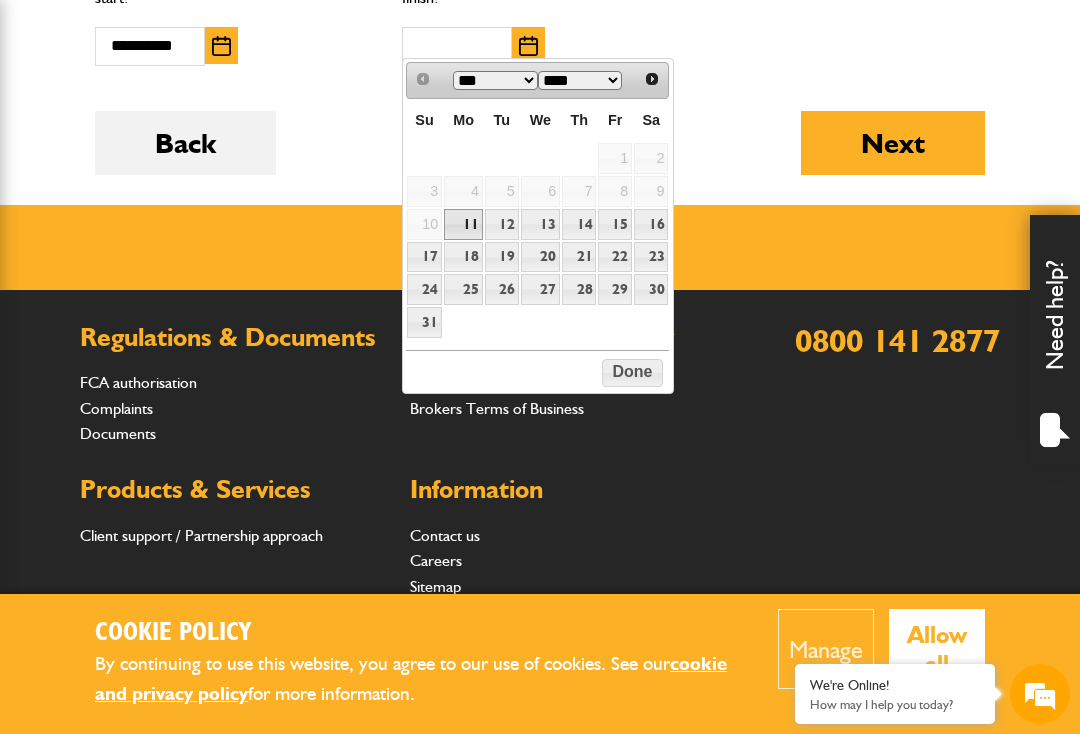 click on "18" at bounding box center (463, 257) 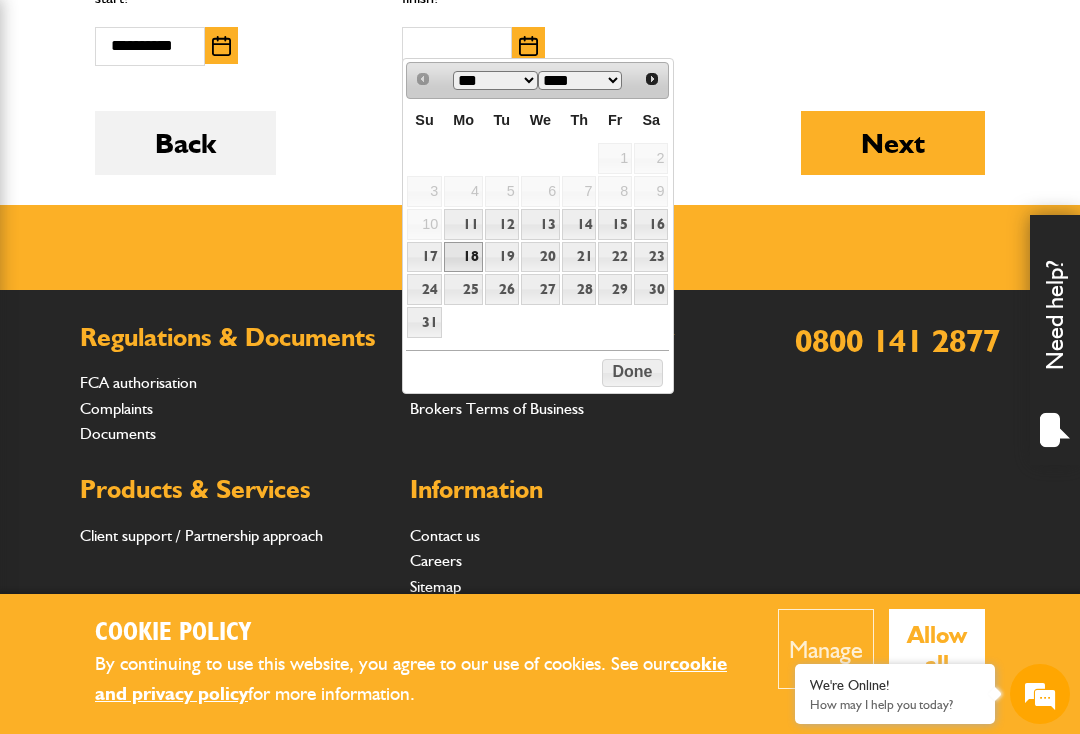 type on "**********" 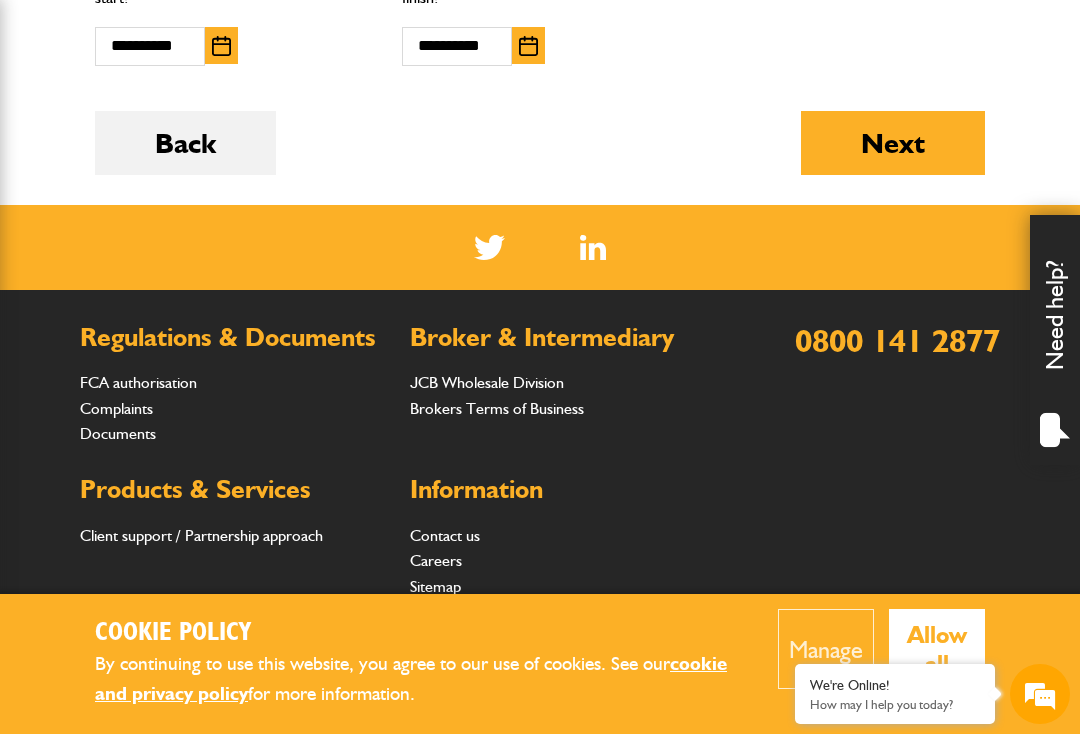 click on "Next" at bounding box center [893, 143] 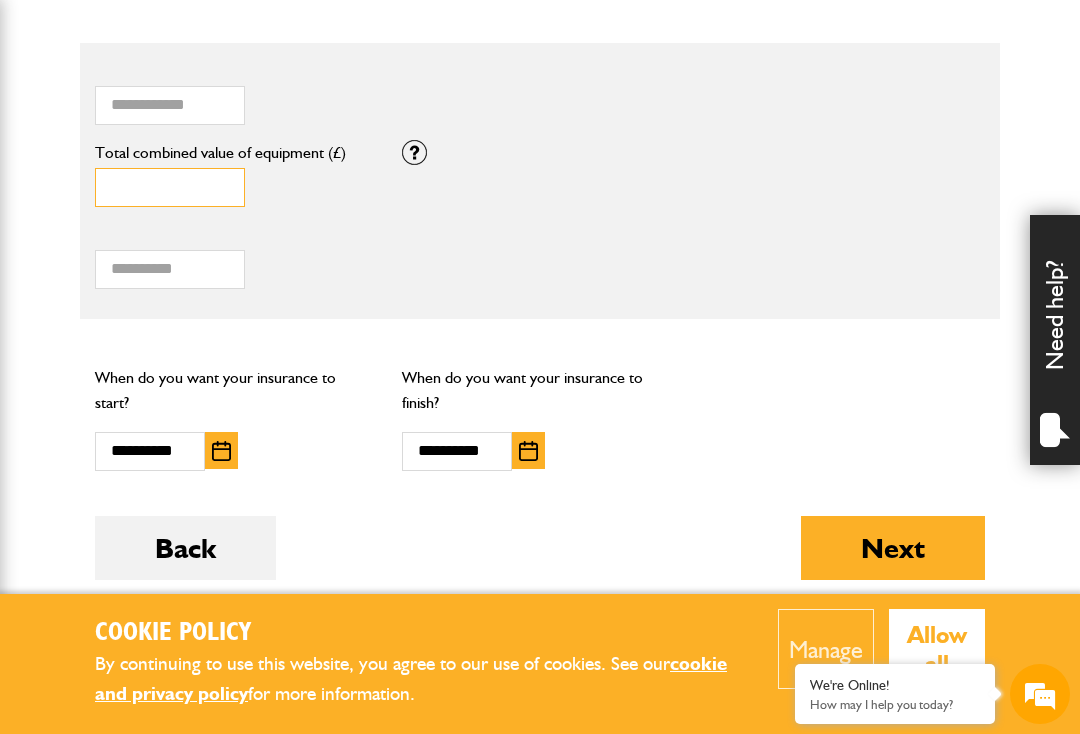 scroll, scrollTop: 1439, scrollLeft: 0, axis: vertical 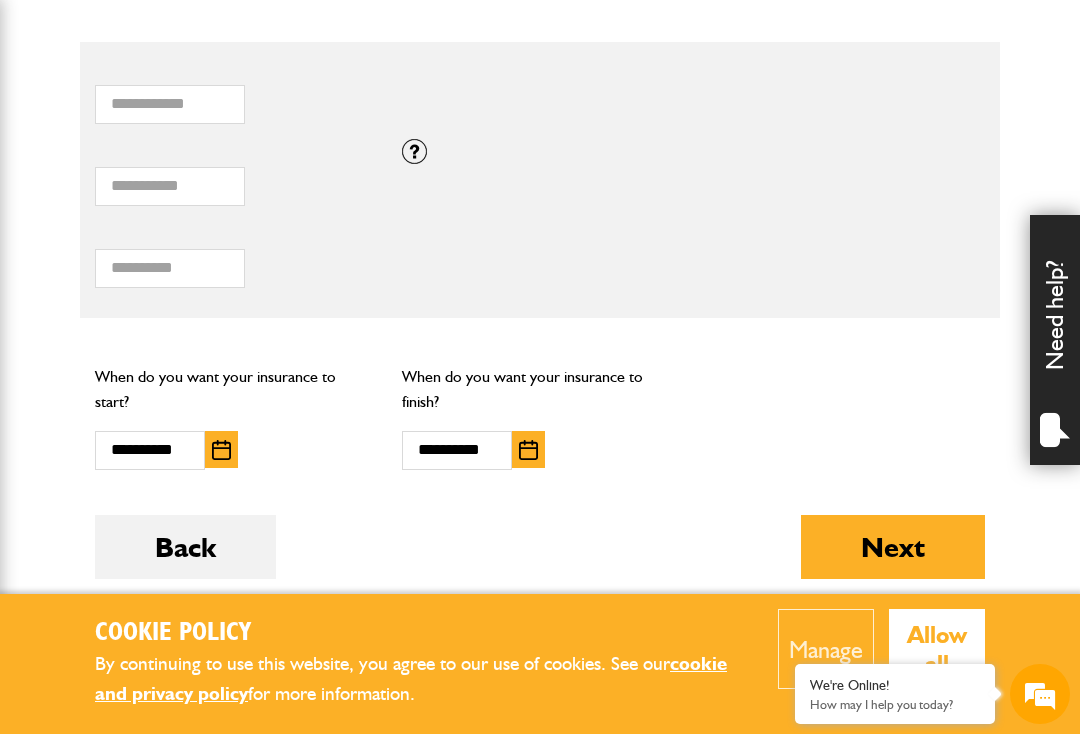 click on "Next" at bounding box center (893, 547) 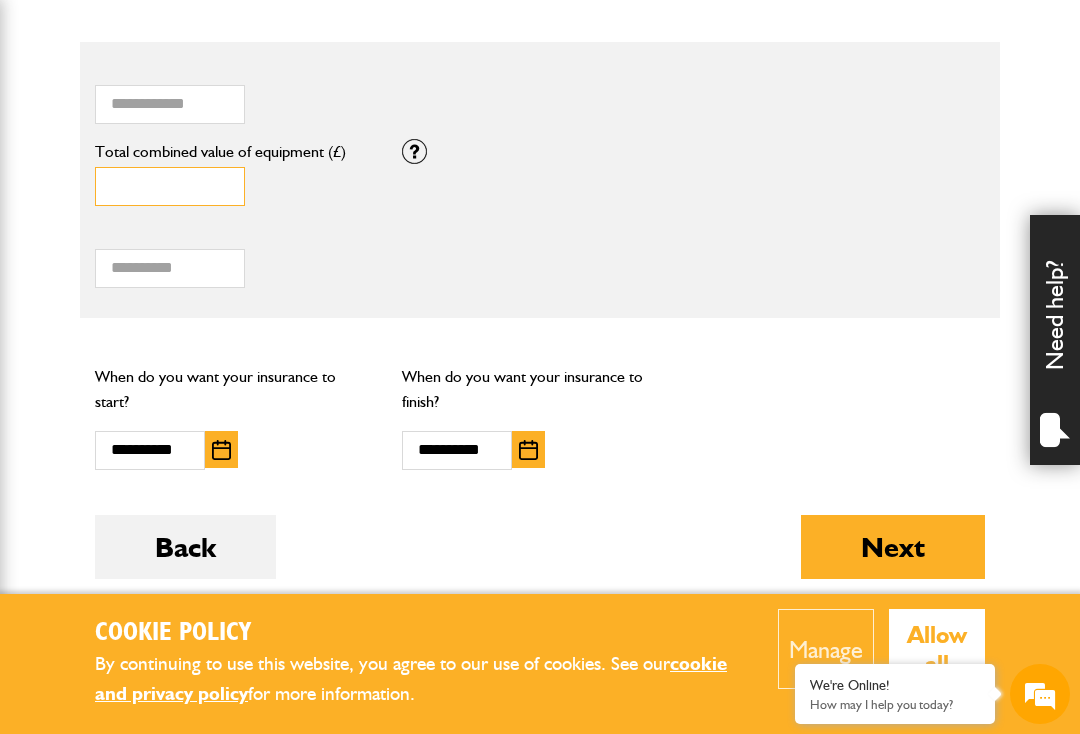 scroll, scrollTop: 1438, scrollLeft: 0, axis: vertical 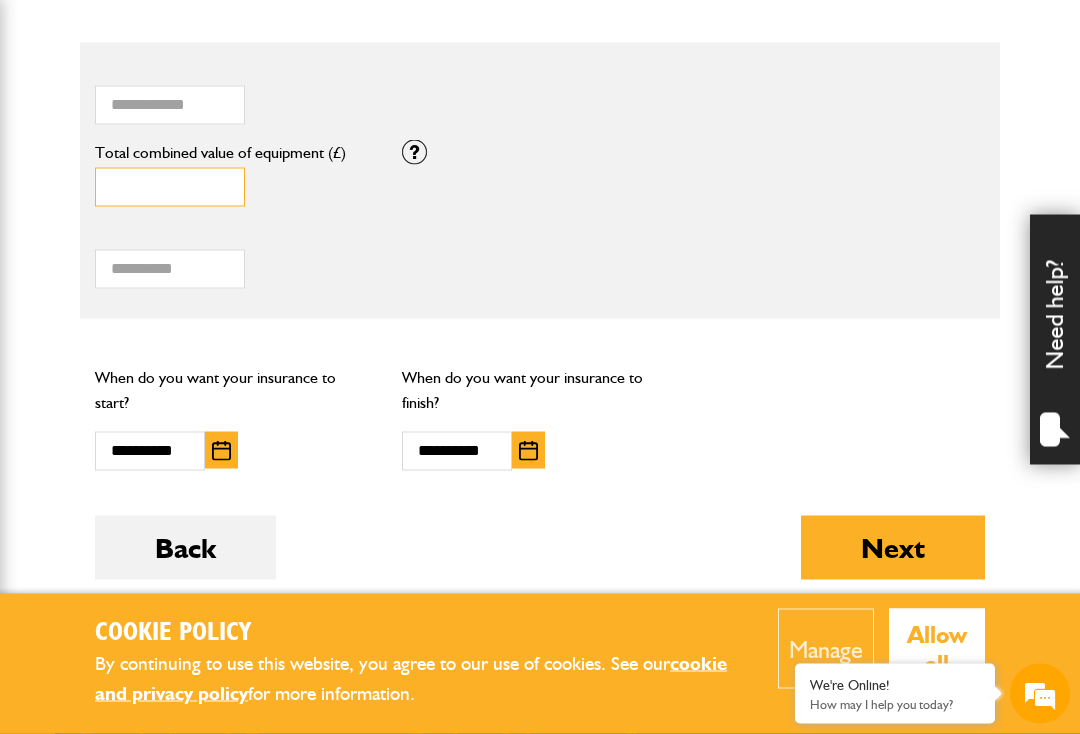 type on "*****" 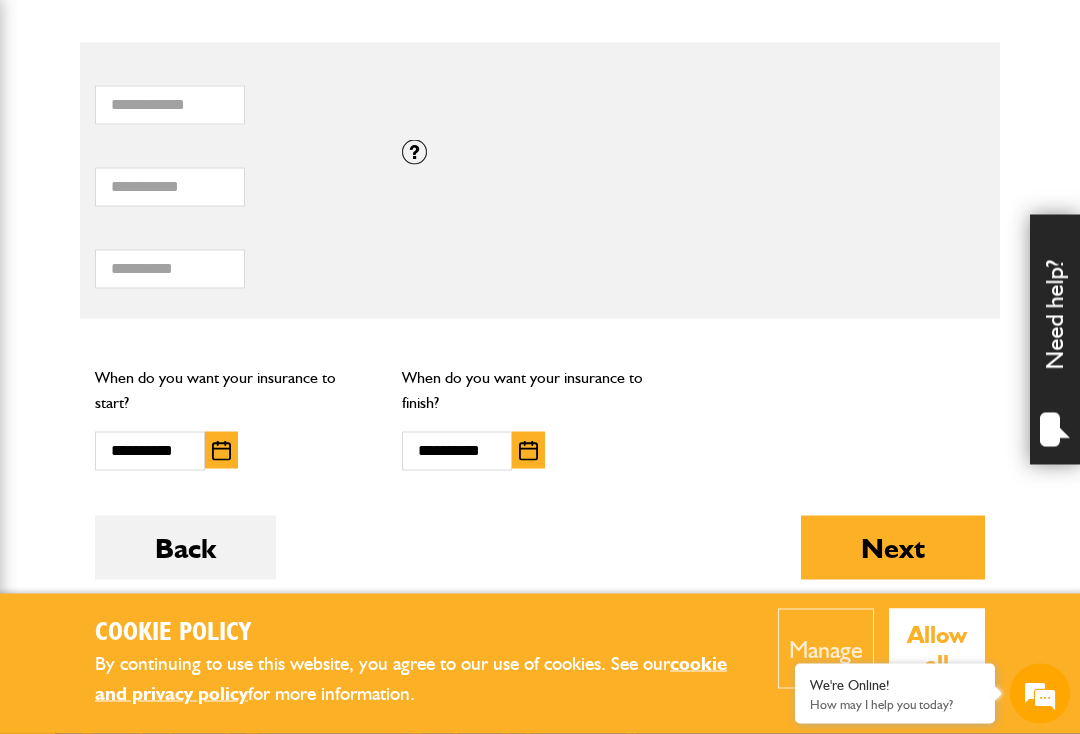 click on "Next" at bounding box center [893, 548] 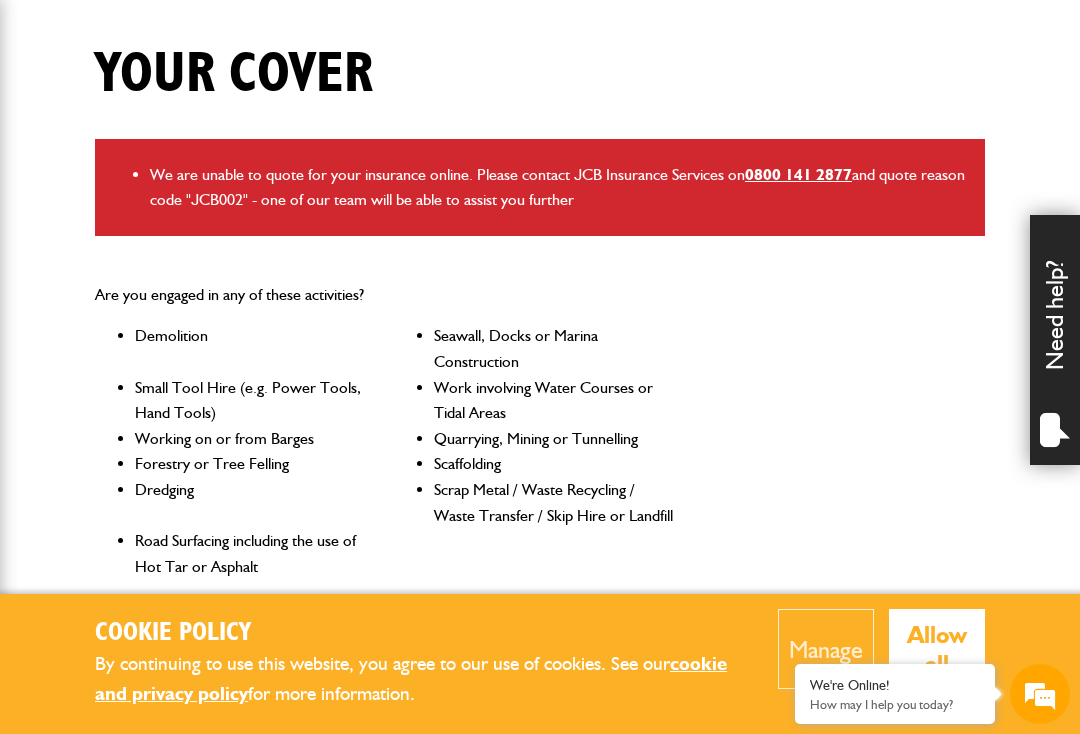 scroll, scrollTop: 482, scrollLeft: 0, axis: vertical 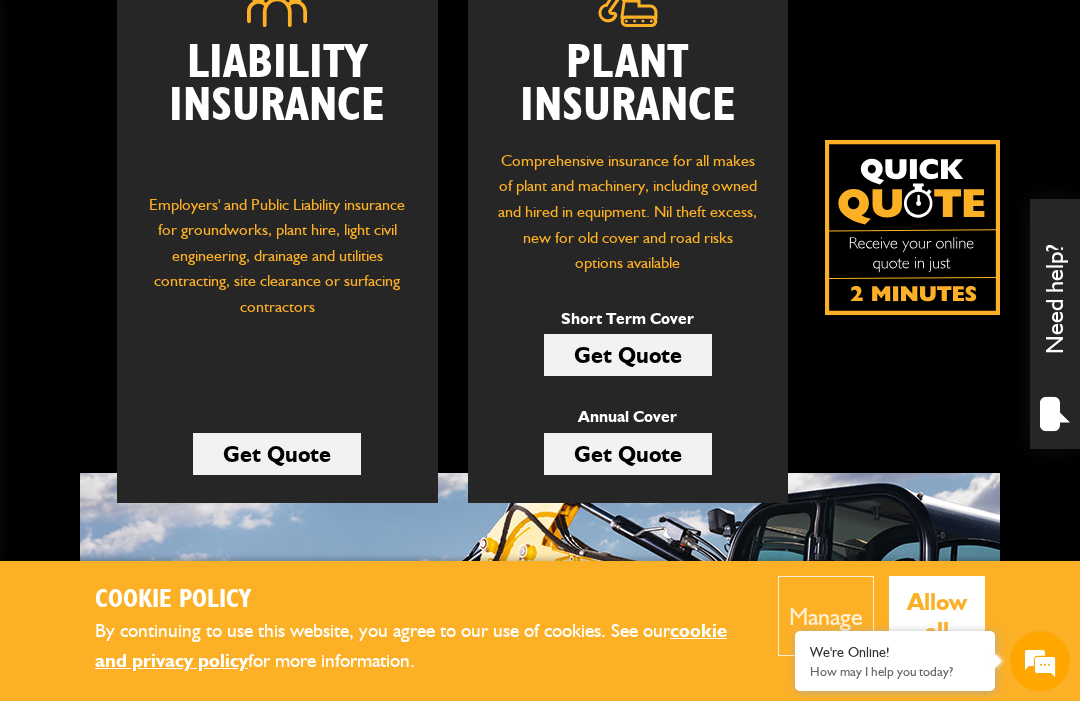 click on "Get Quote" at bounding box center [628, 355] 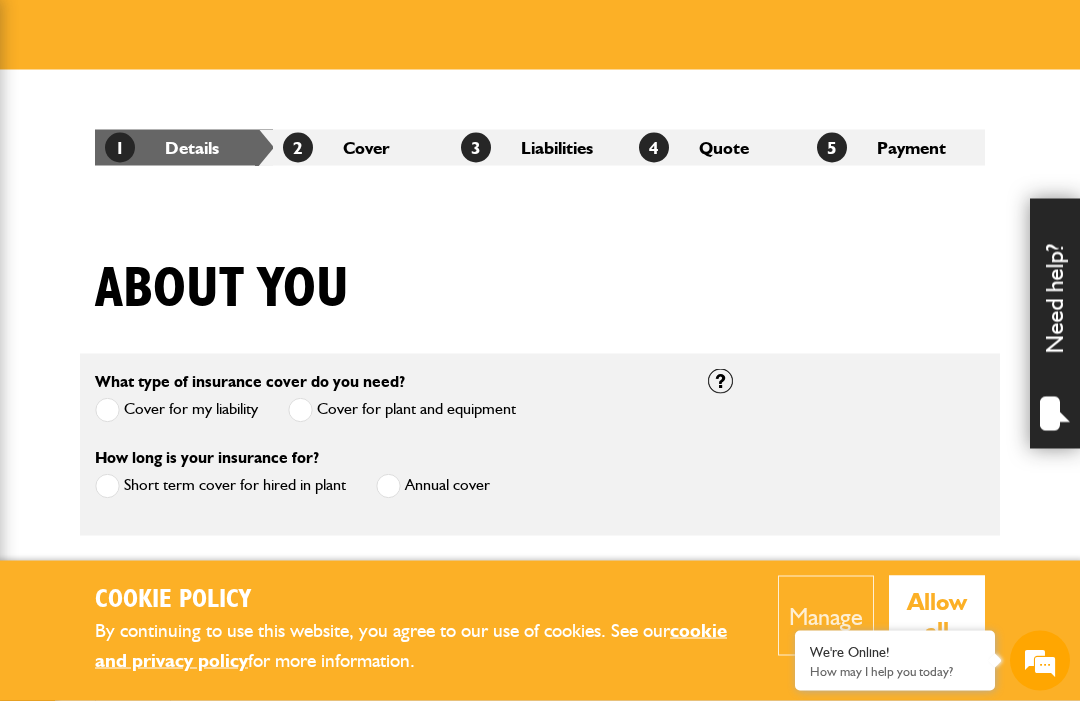 scroll, scrollTop: 266, scrollLeft: 0, axis: vertical 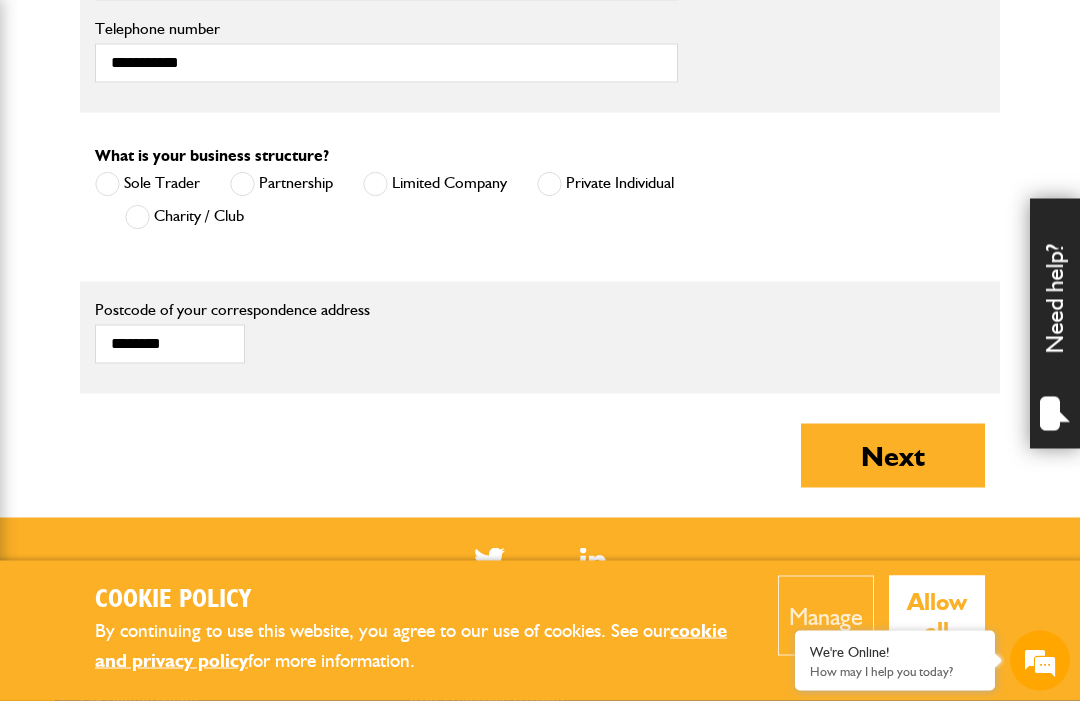 click on "Next" at bounding box center (893, 456) 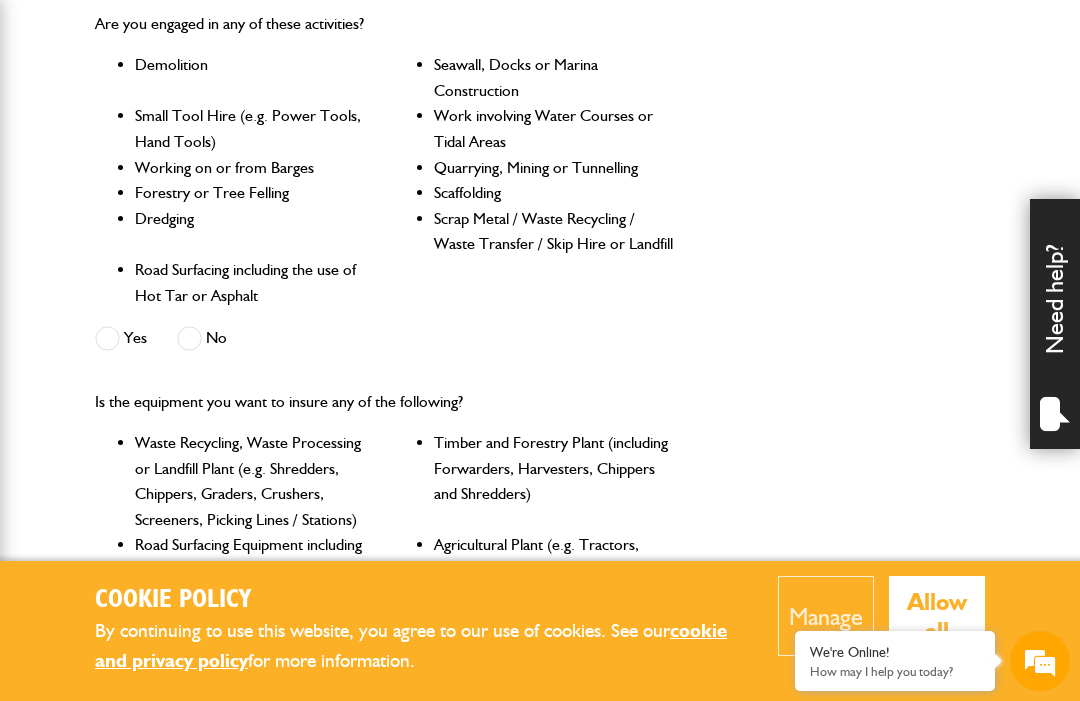 scroll, scrollTop: 625, scrollLeft: 0, axis: vertical 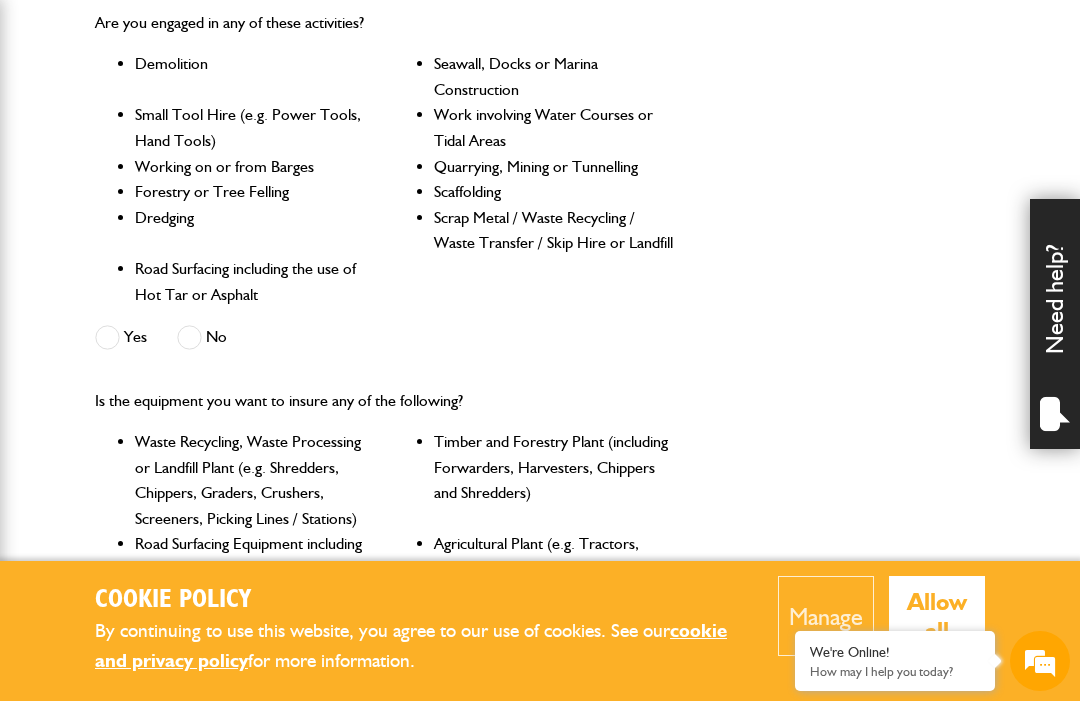 click at bounding box center [189, 337] 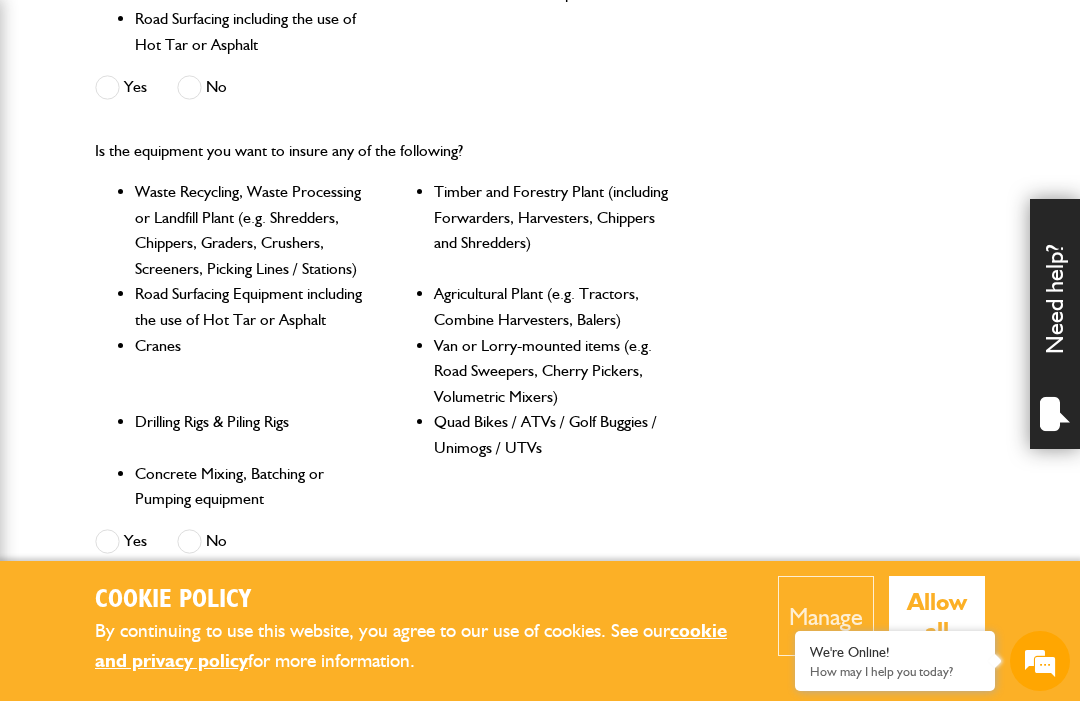 scroll, scrollTop: 896, scrollLeft: 0, axis: vertical 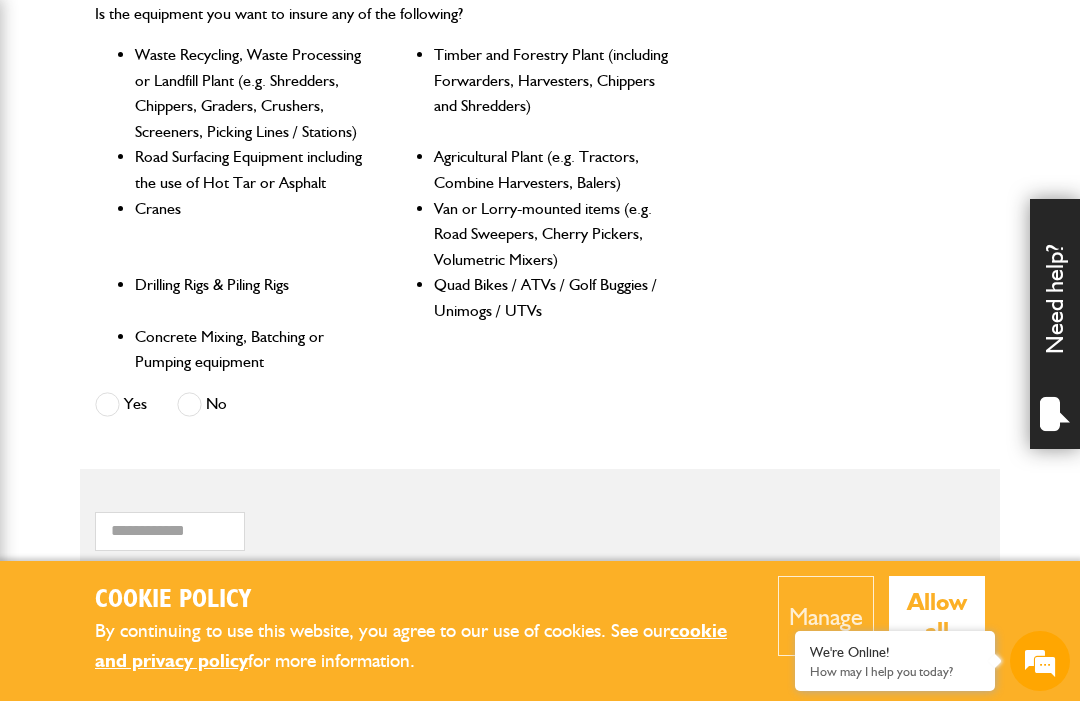 click at bounding box center [107, 404] 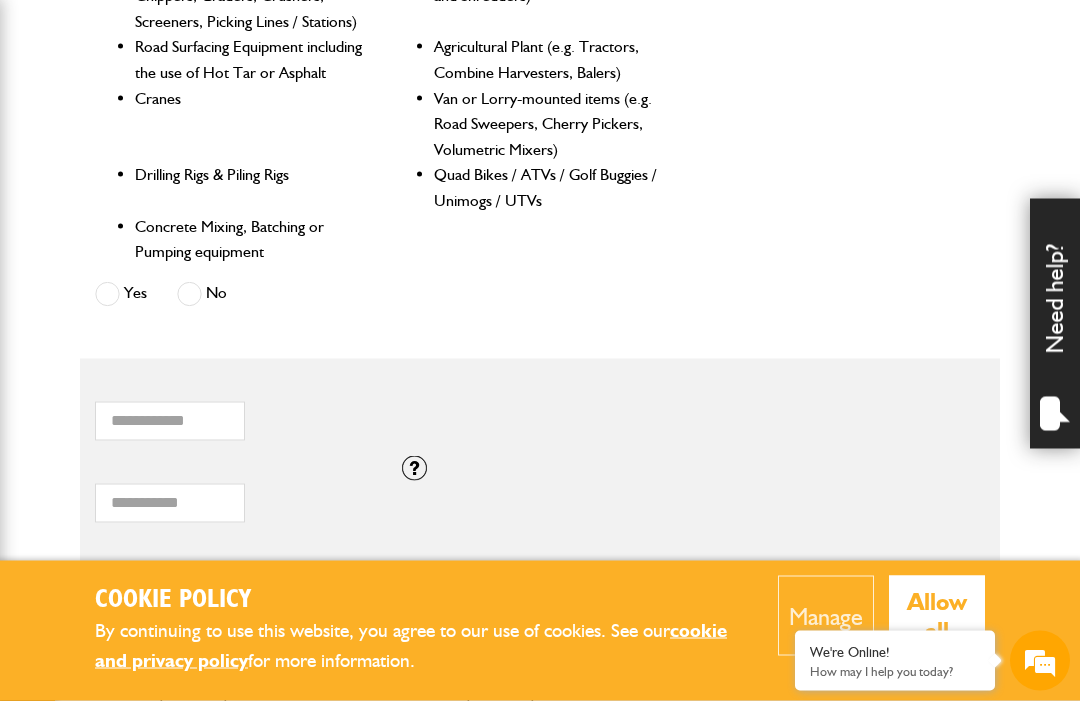 scroll, scrollTop: 1123, scrollLeft: 0, axis: vertical 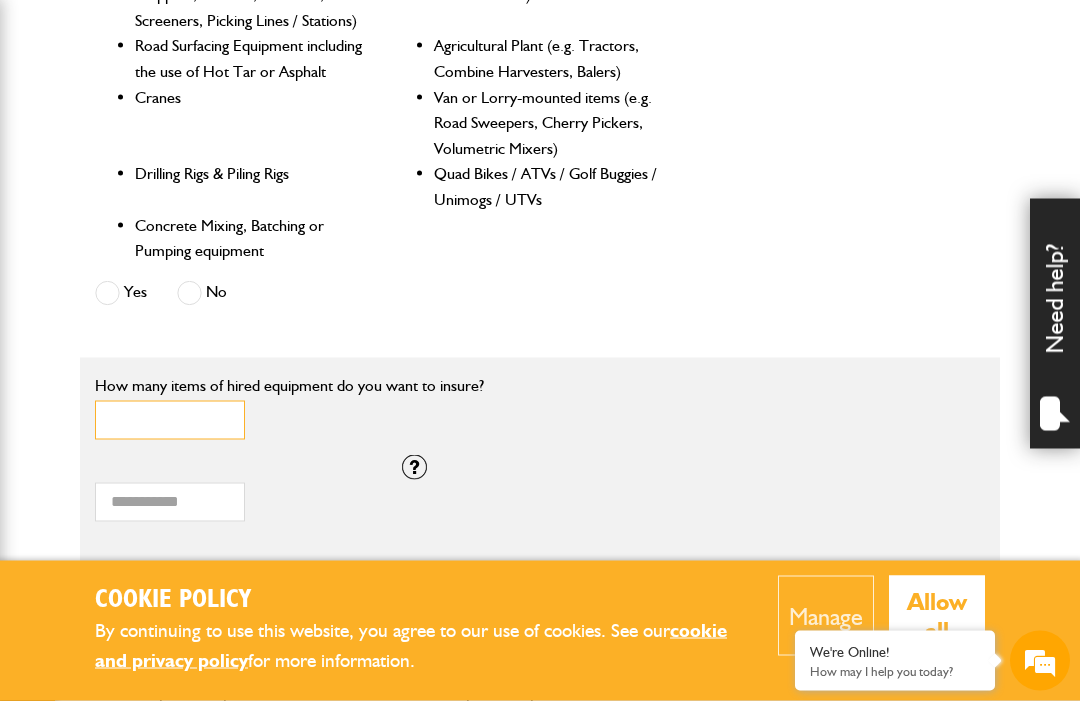 click on "*" at bounding box center (170, 420) 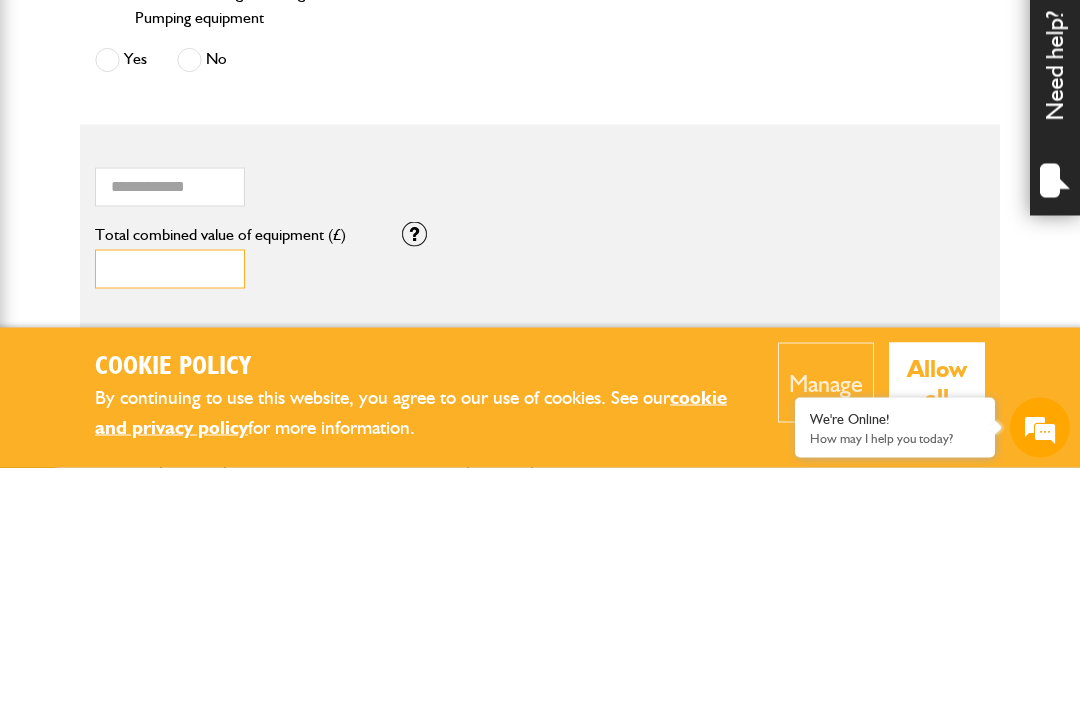 click on "*" at bounding box center (170, 502) 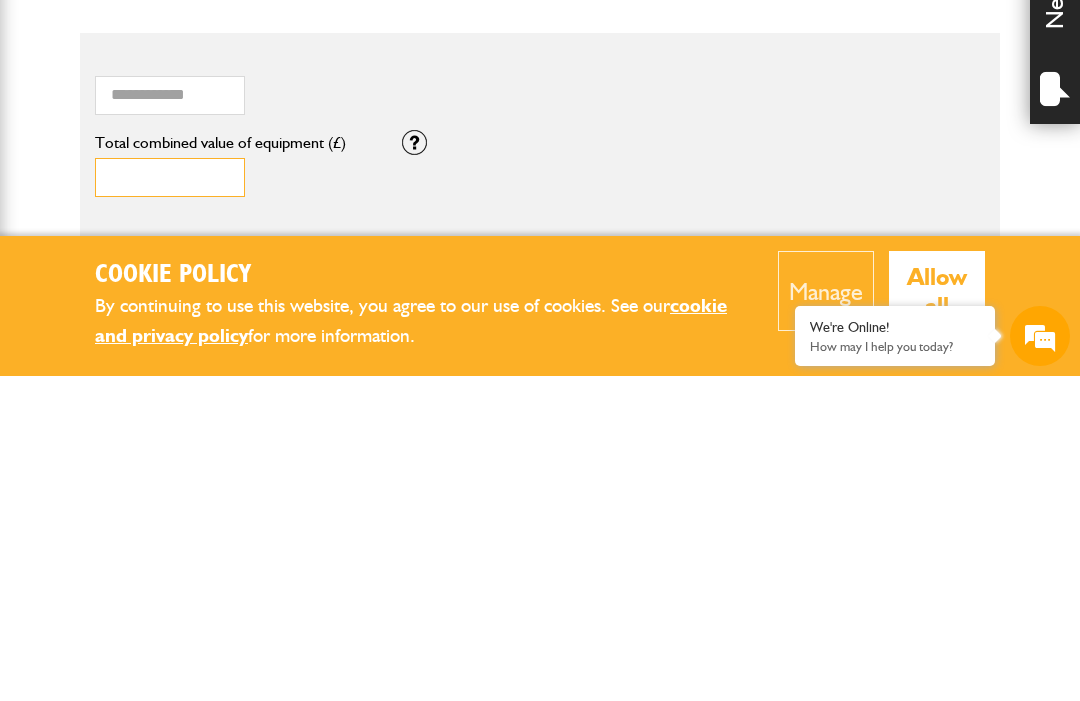 type on "*****" 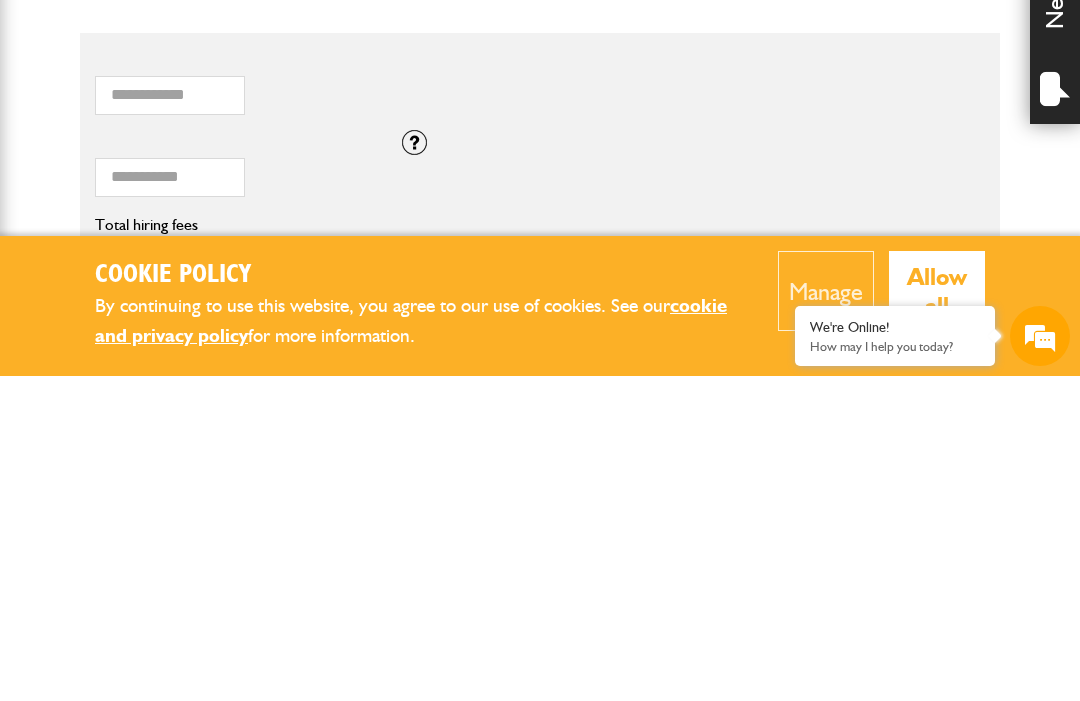 click on "Total hiring fees" at bounding box center (170, 584) 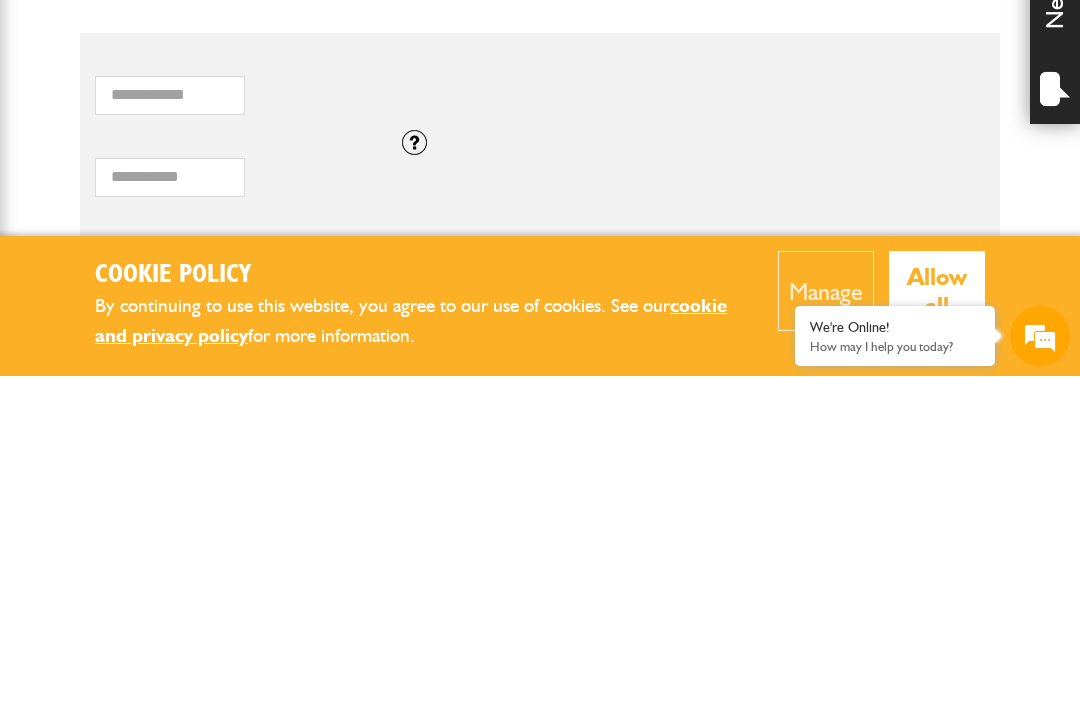 scroll, scrollTop: 1449, scrollLeft: 0, axis: vertical 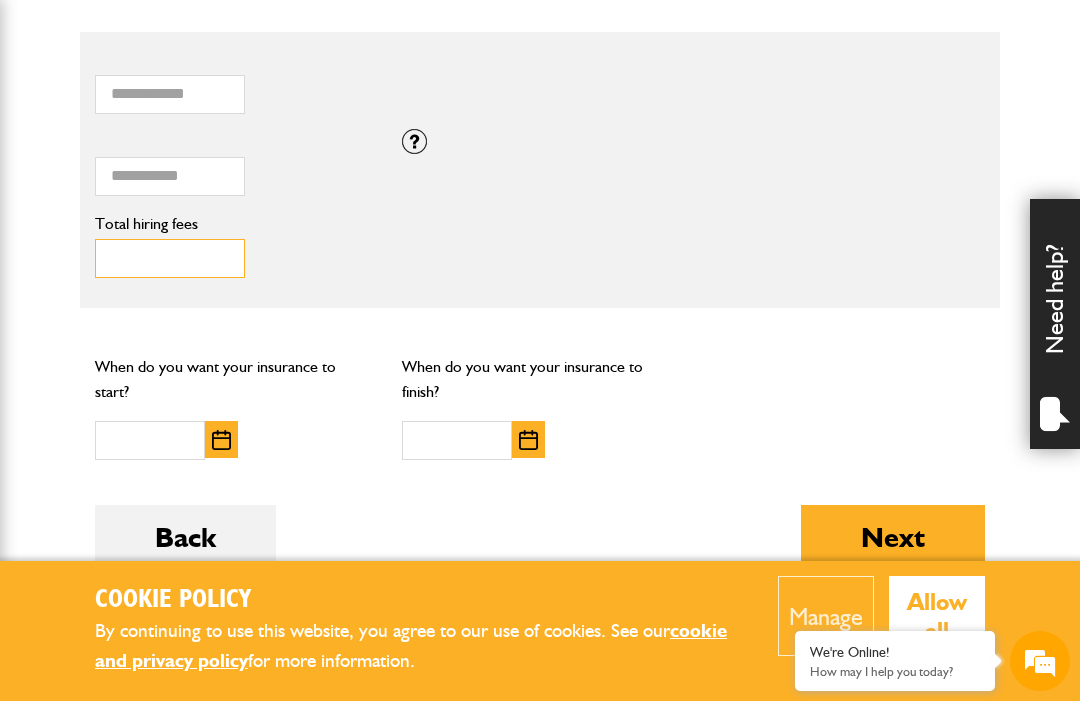 type on "****" 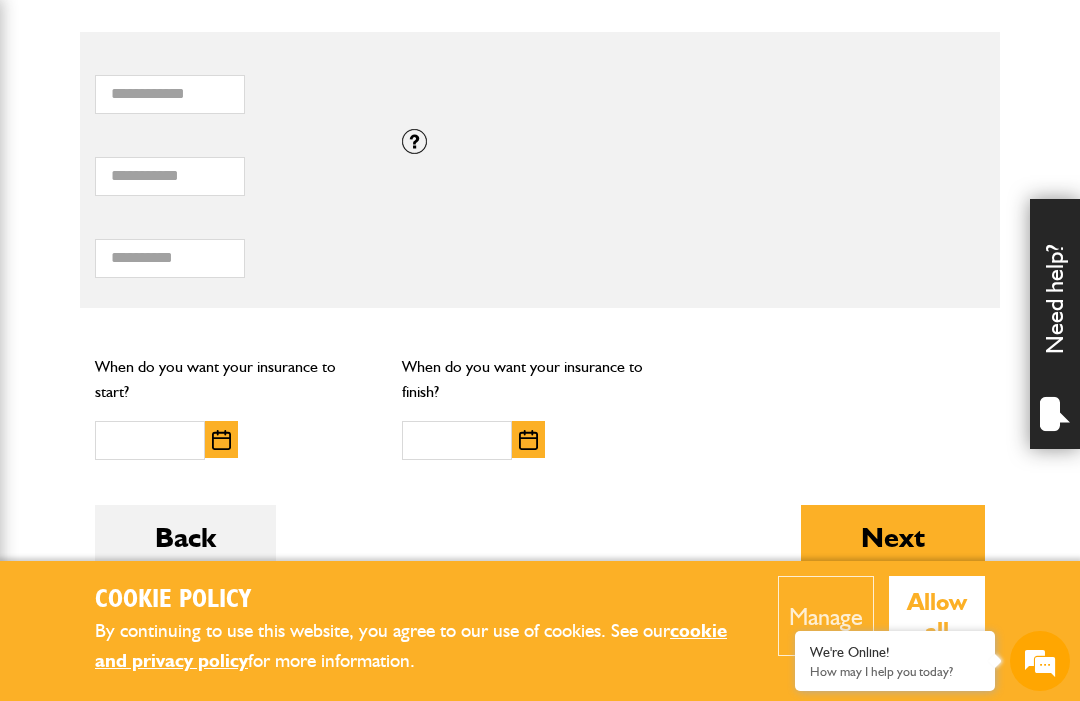click at bounding box center [221, 440] 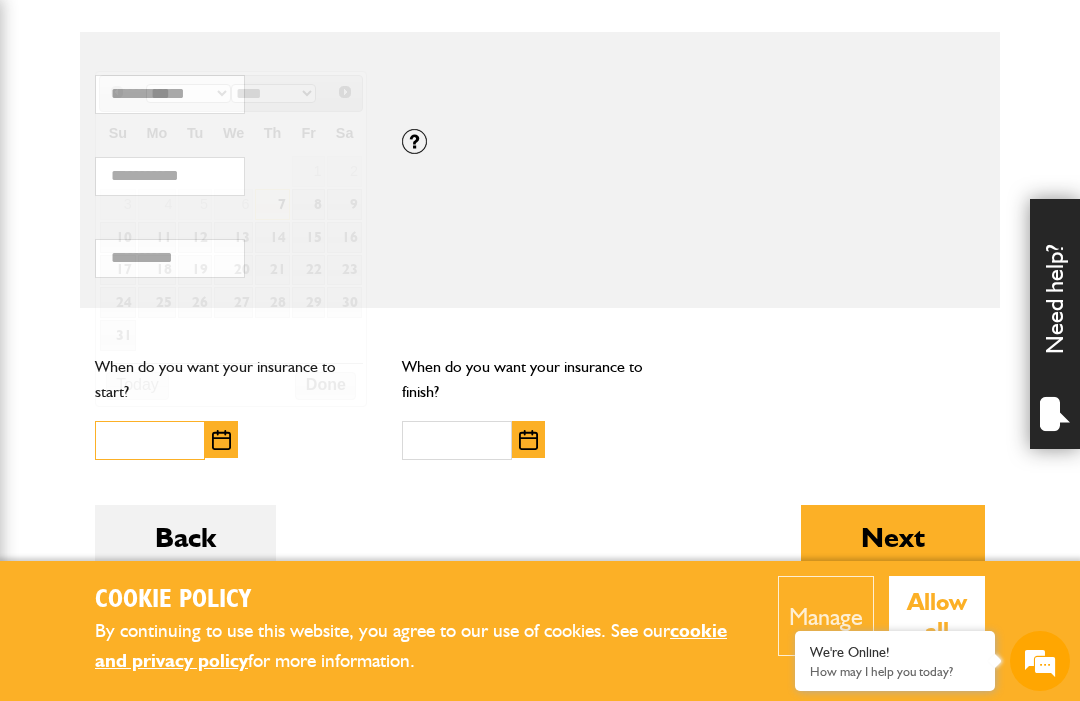 scroll, scrollTop: 1448, scrollLeft: 0, axis: vertical 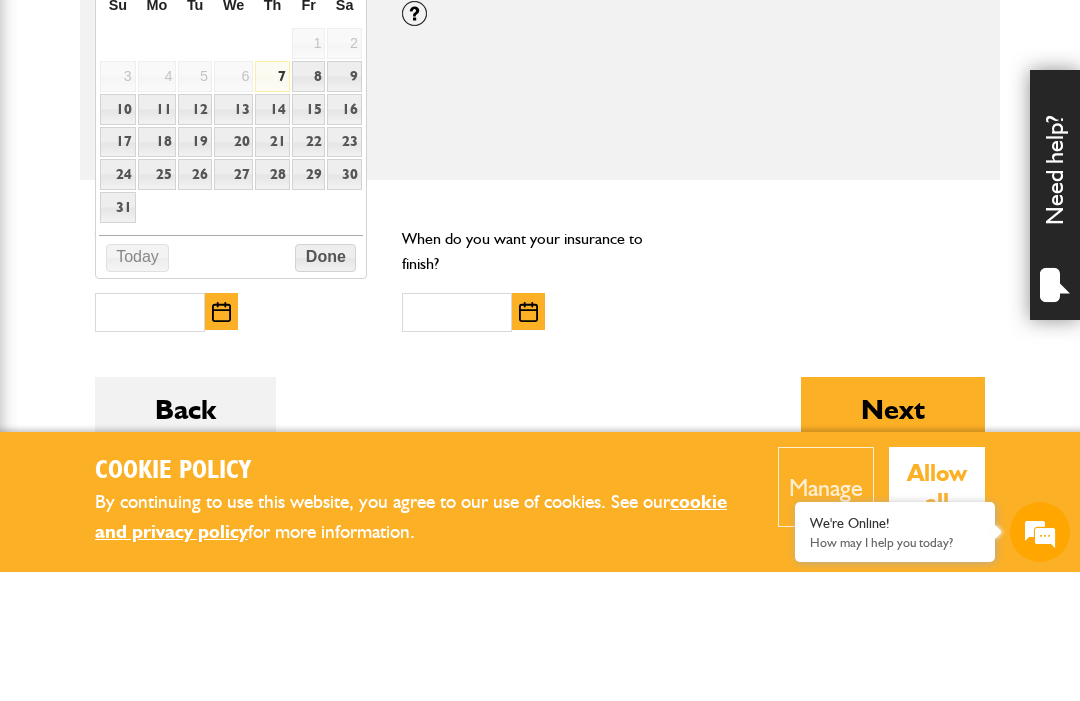 click on "11" at bounding box center (157, 238) 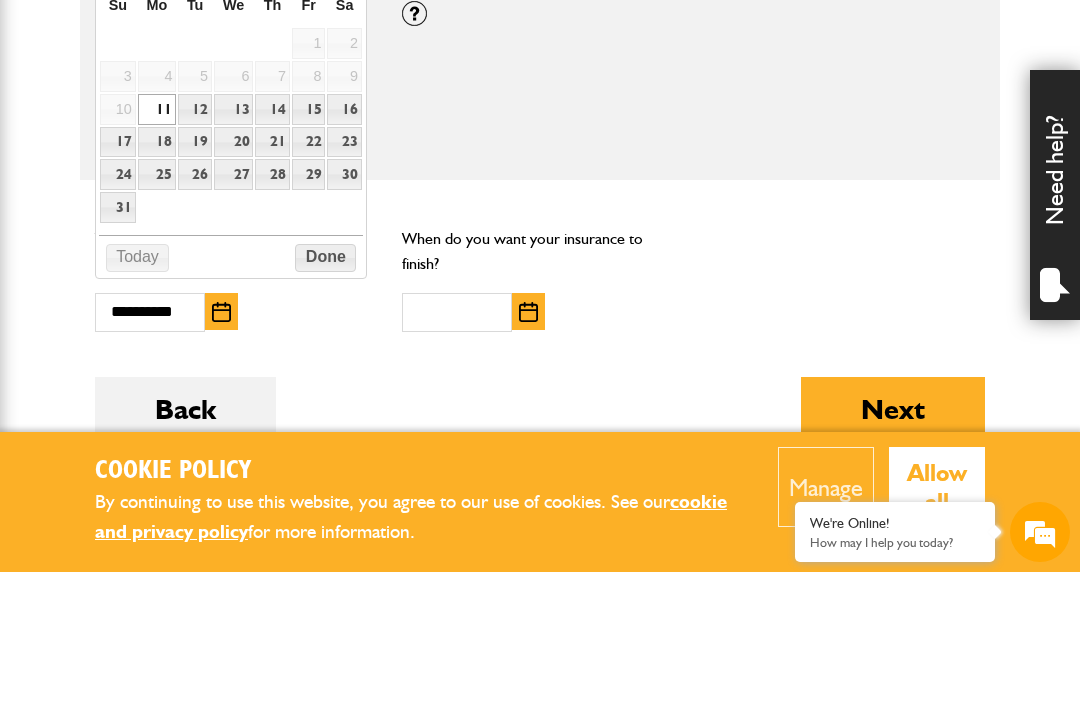 scroll, scrollTop: 1578, scrollLeft: 0, axis: vertical 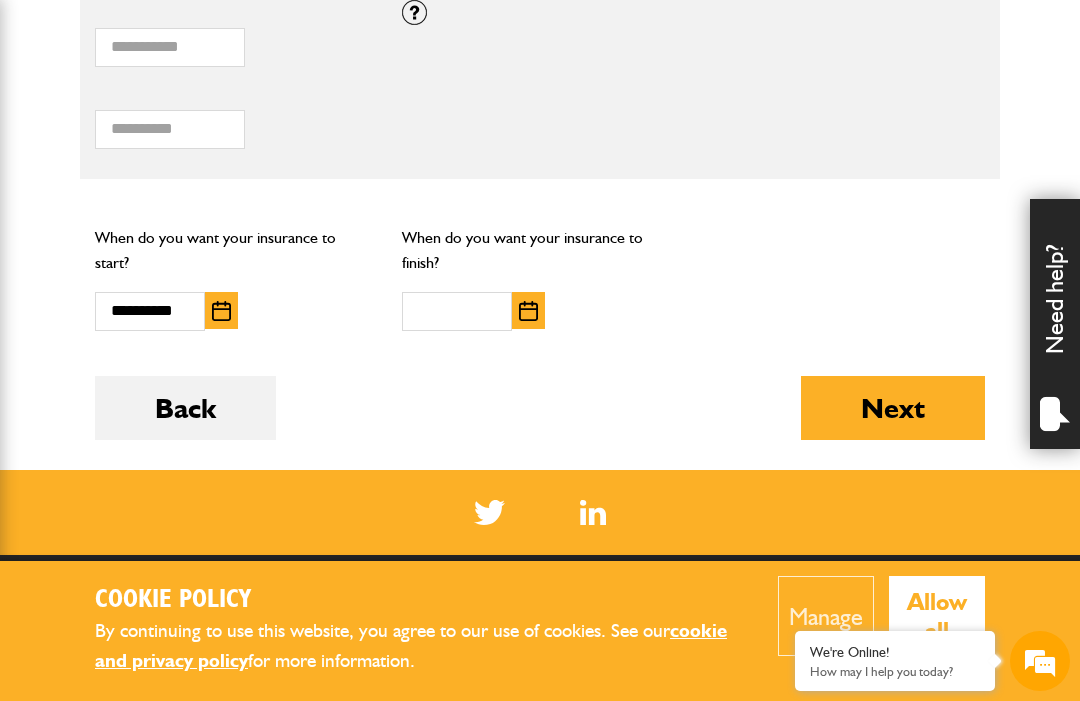 click at bounding box center [528, 310] 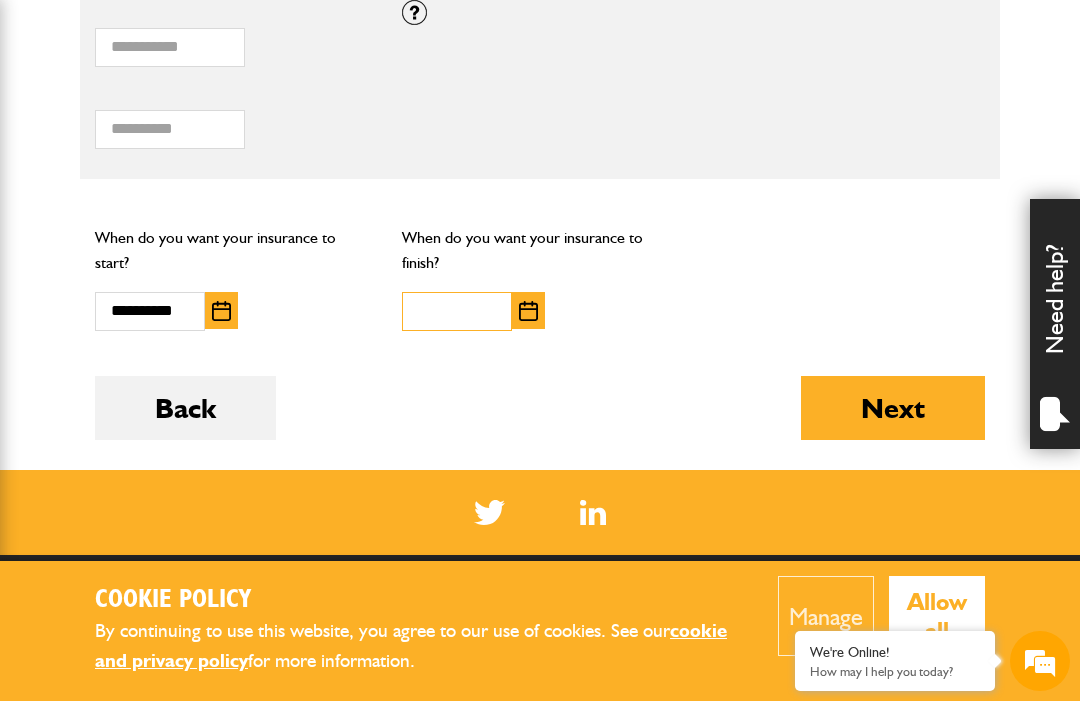 scroll, scrollTop: 1577, scrollLeft: 0, axis: vertical 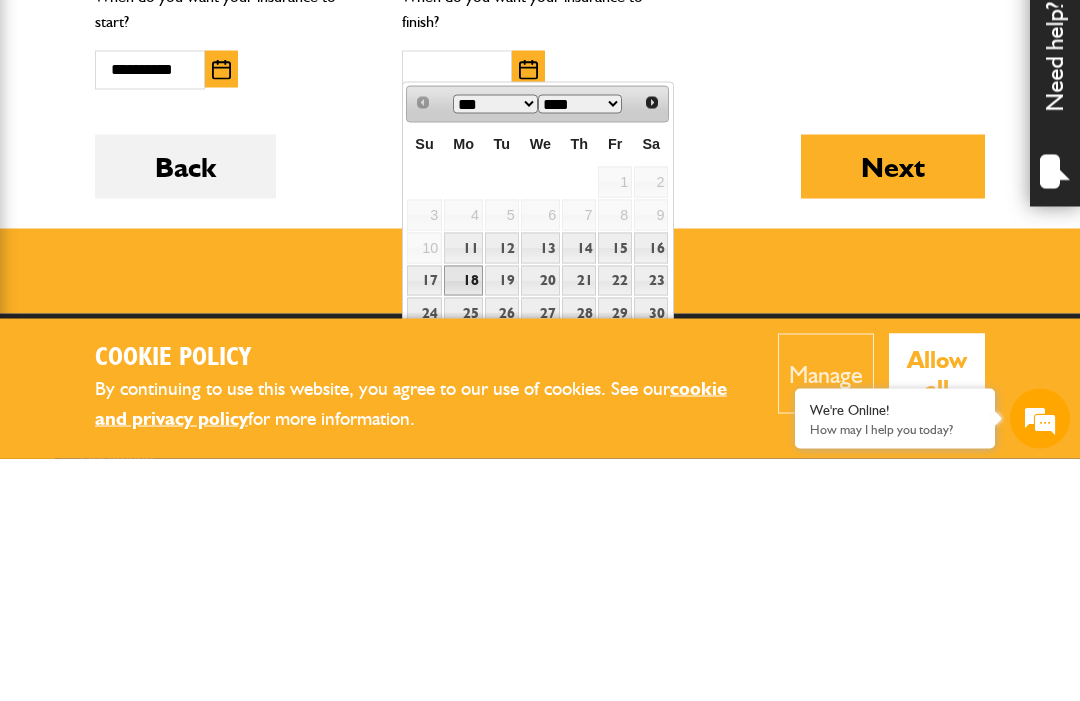click on "18" at bounding box center (463, 523) 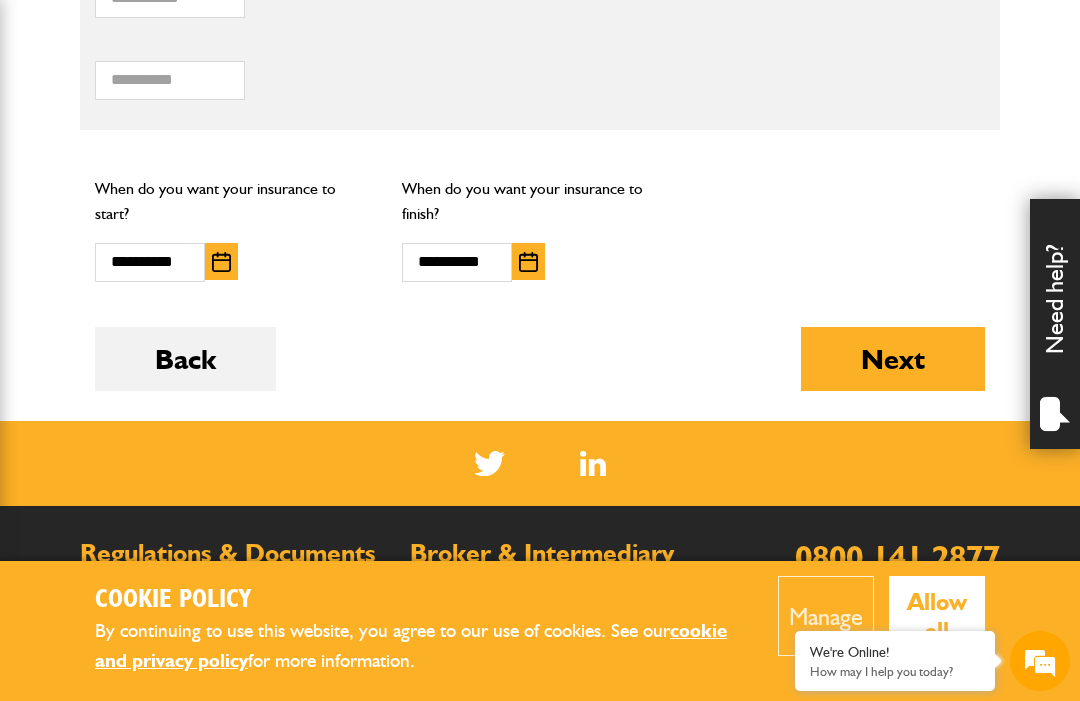 scroll, scrollTop: 1628, scrollLeft: 0, axis: vertical 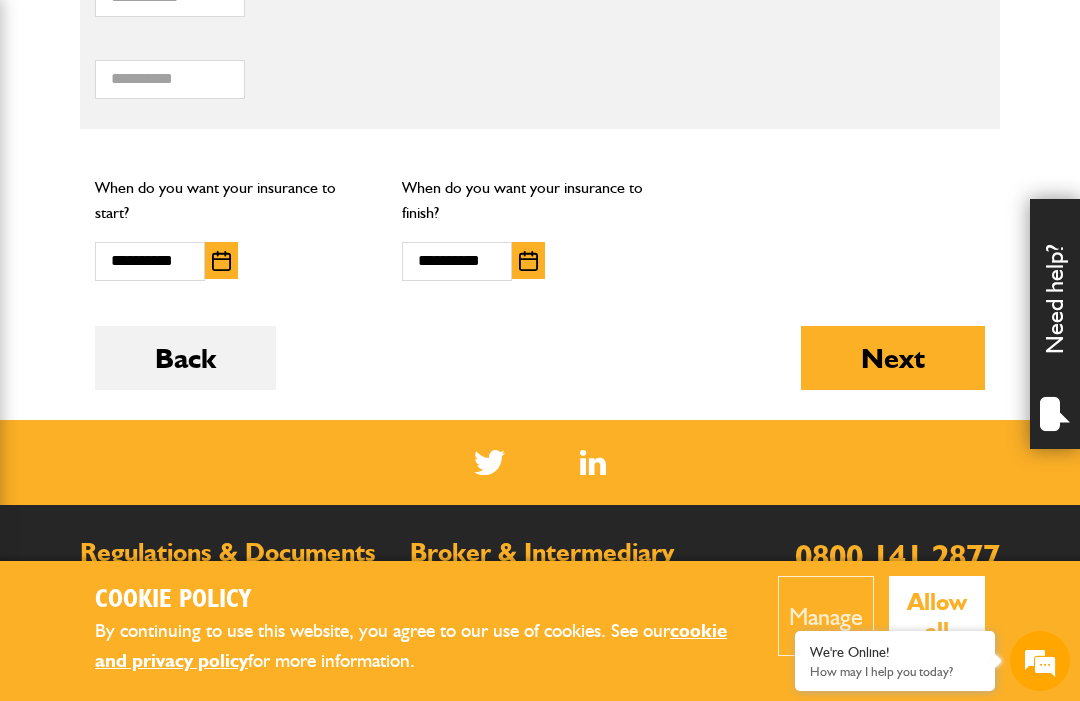 click on "Next" at bounding box center [893, 358] 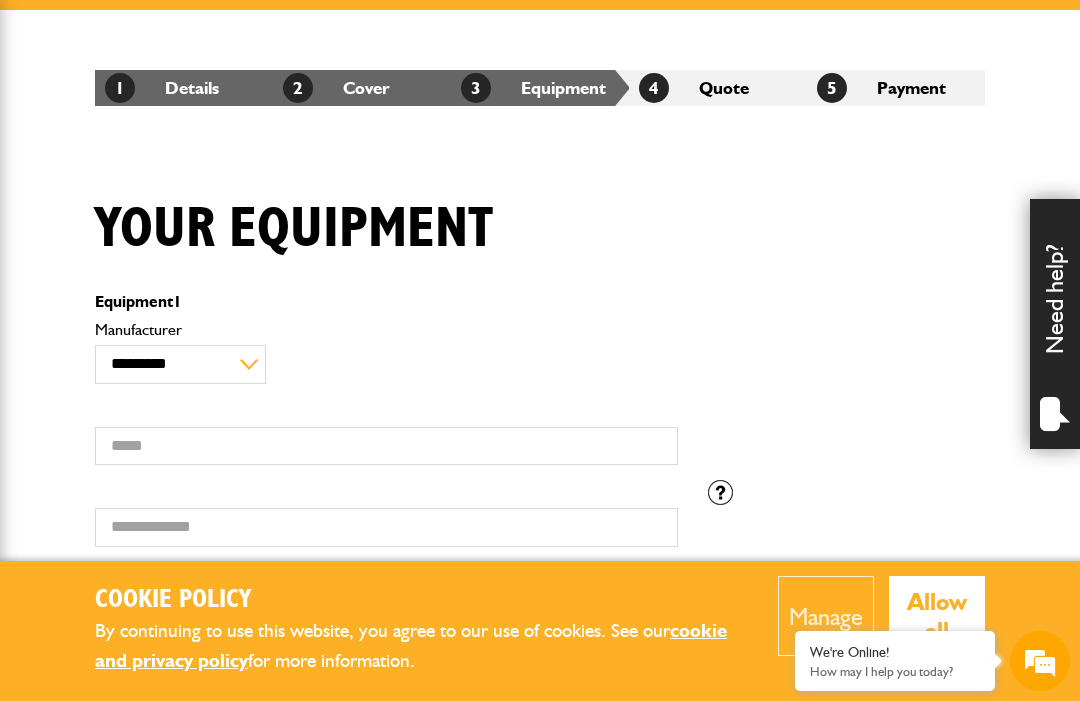 scroll, scrollTop: 339, scrollLeft: 0, axis: vertical 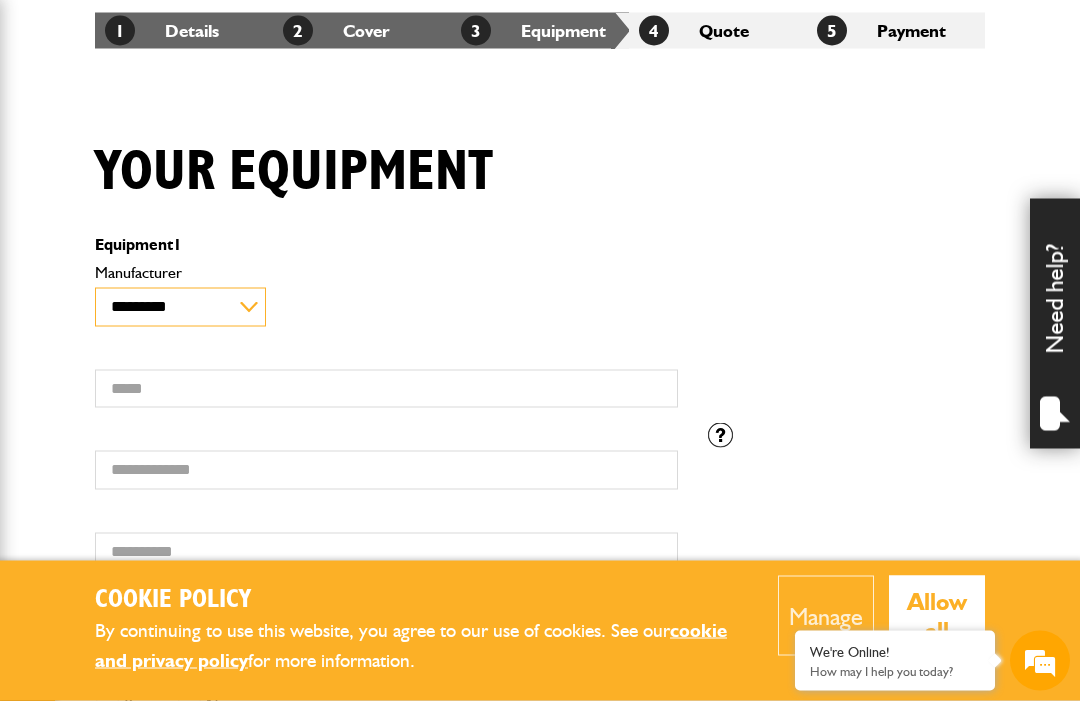 click on "**********" at bounding box center [180, 307] 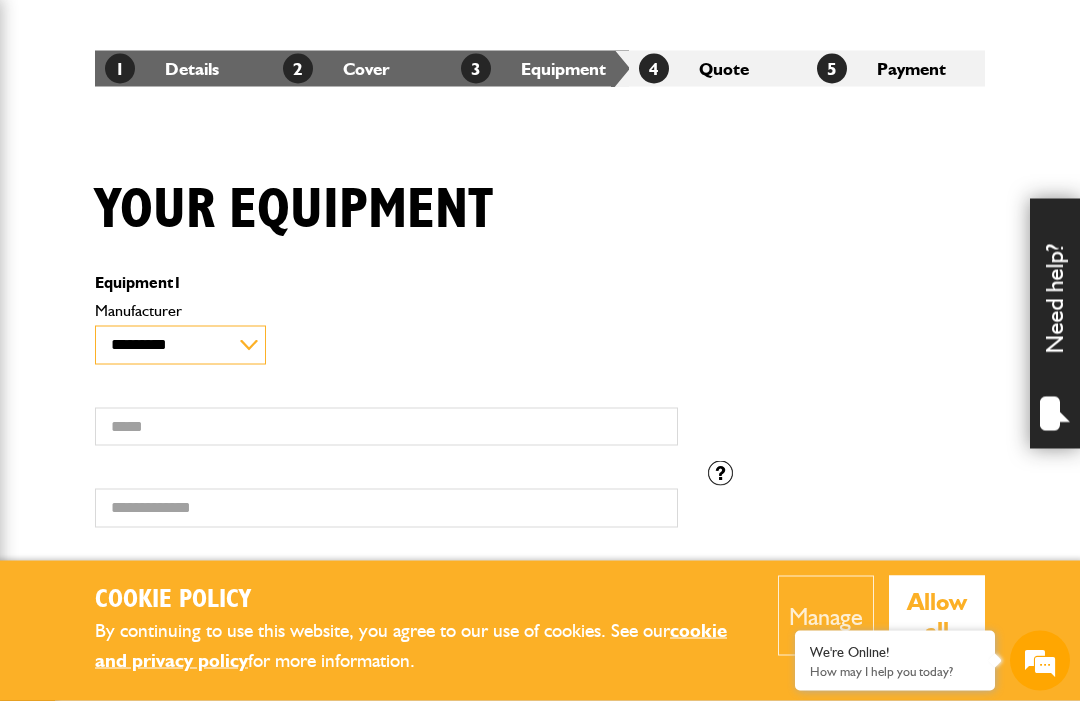 scroll, scrollTop: 345, scrollLeft: 0, axis: vertical 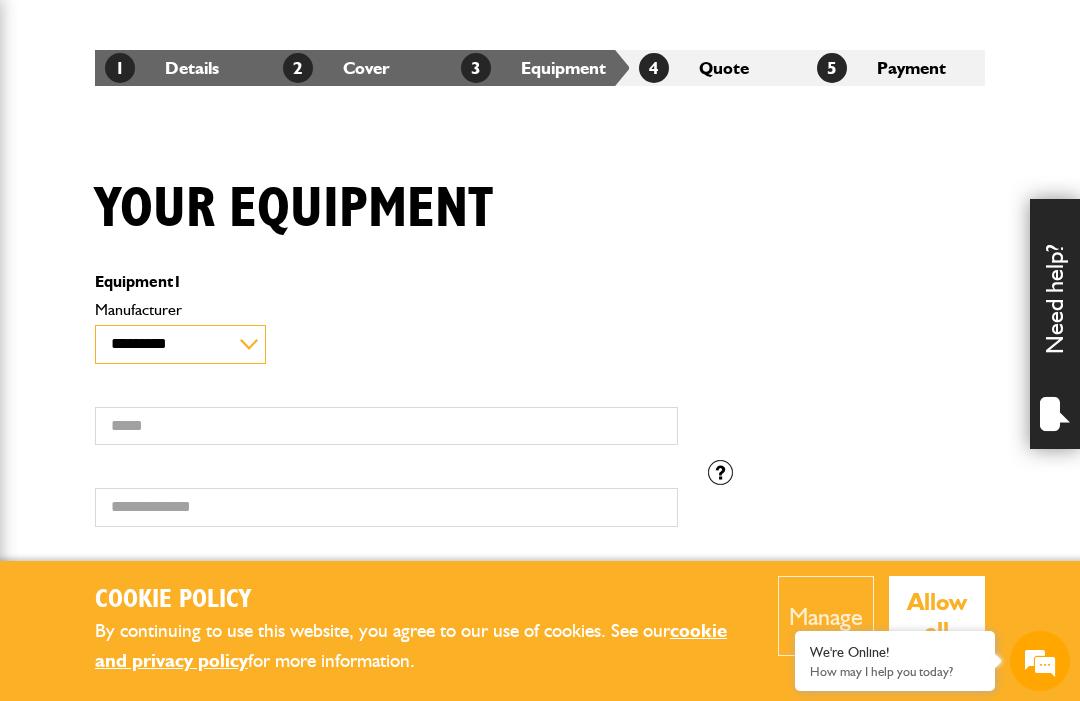 click on "**********" at bounding box center [180, 344] 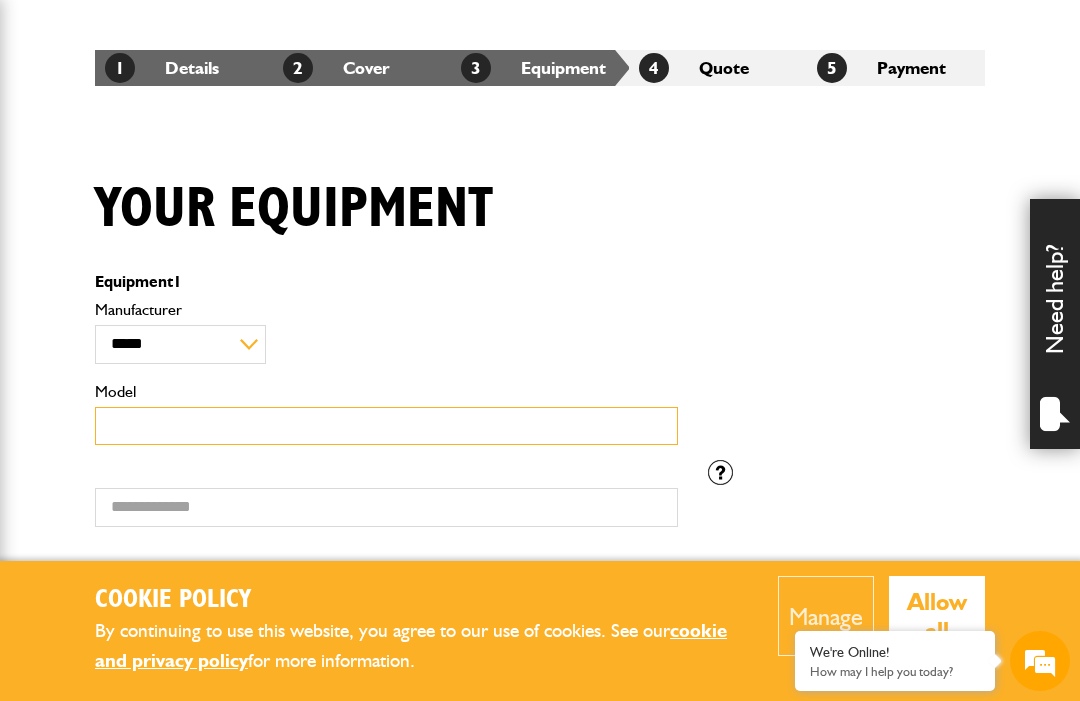 click on "Model" at bounding box center (386, 426) 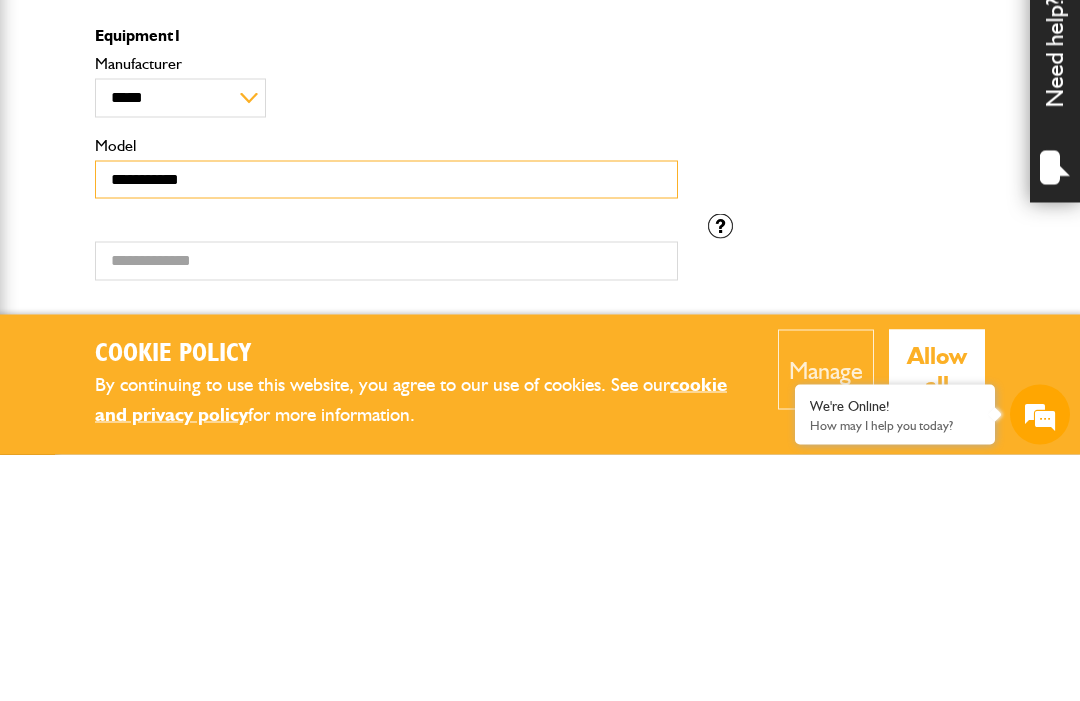 type on "**********" 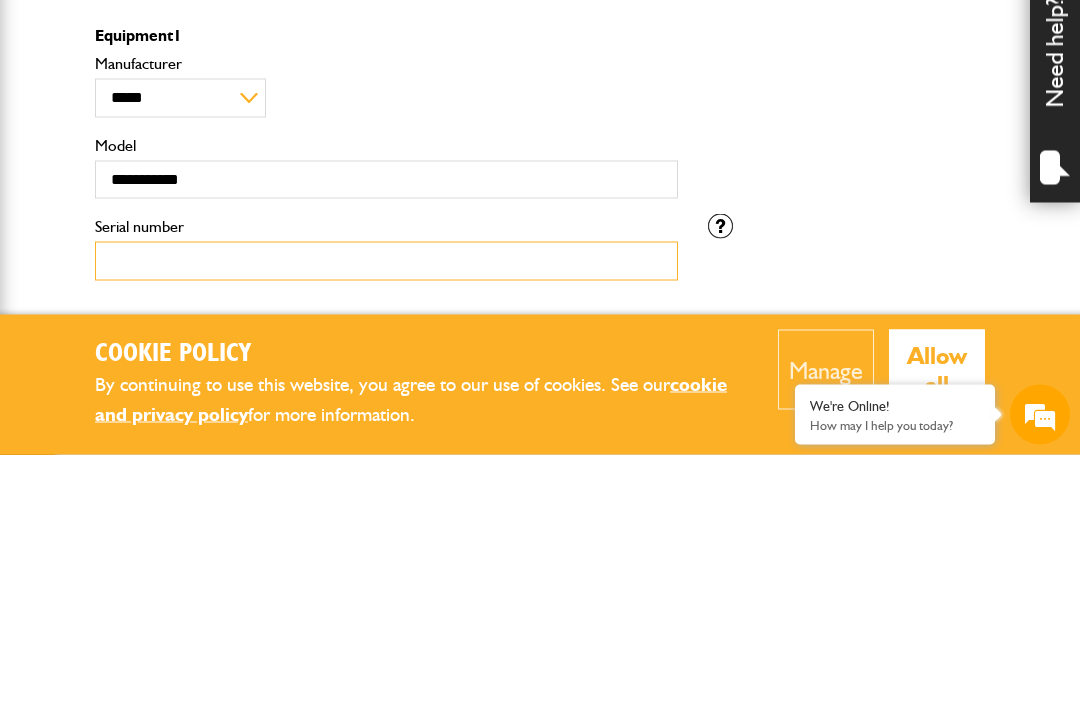 click on "Serial number" at bounding box center [386, 507] 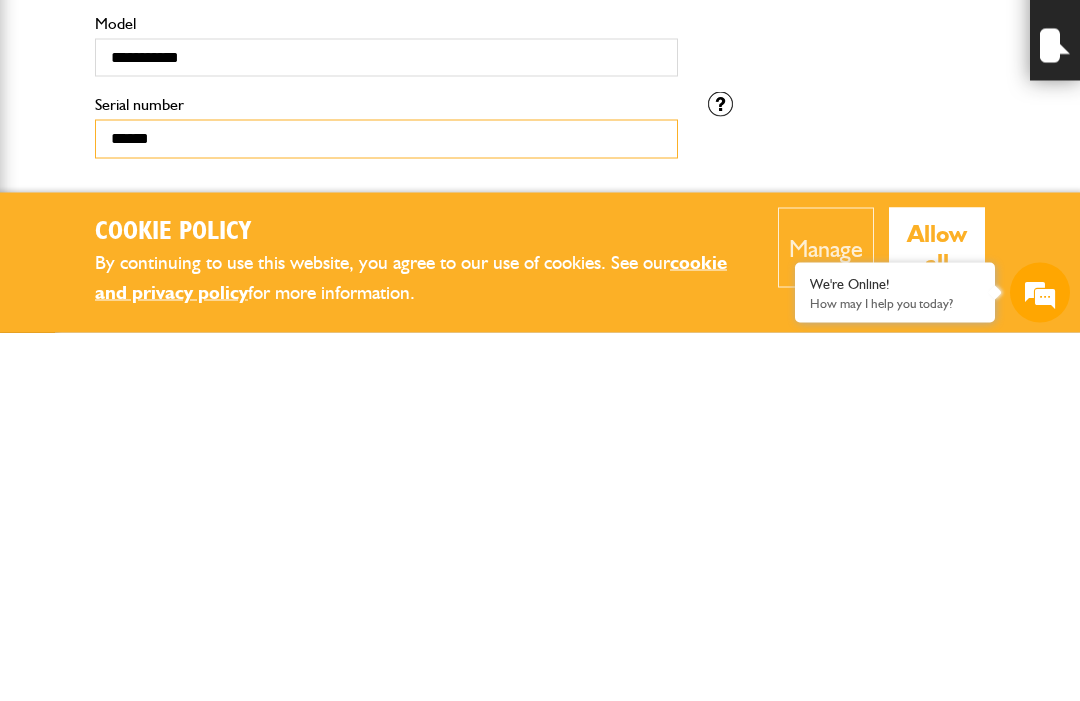 type on "******" 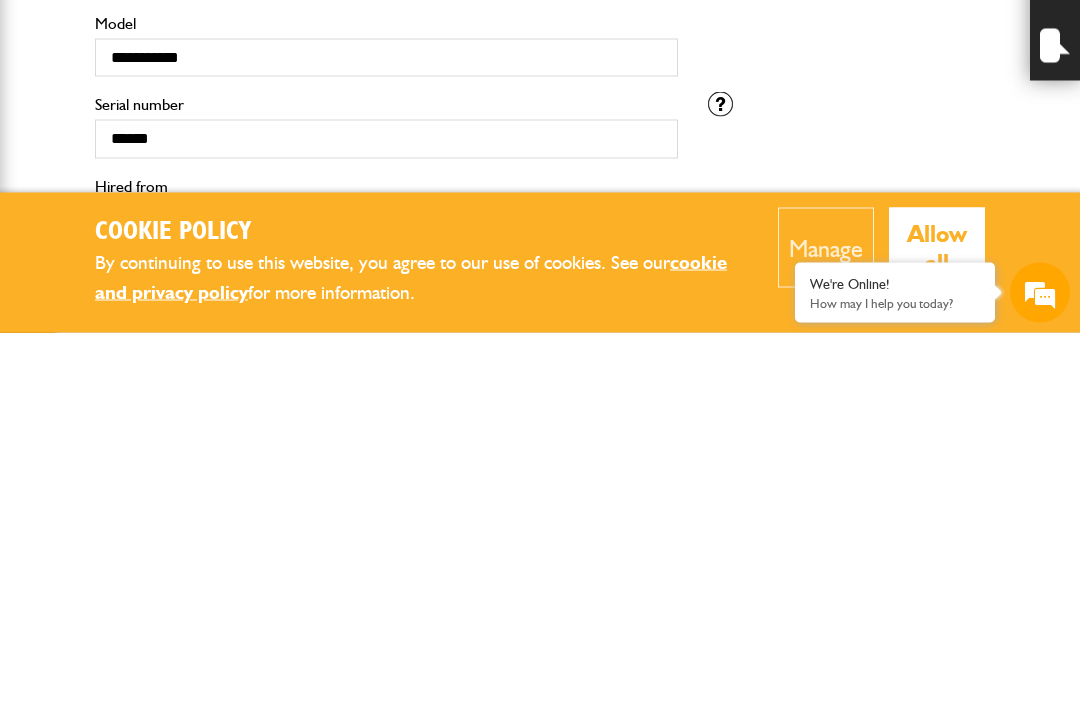 click on "Hired from" at bounding box center (386, 589) 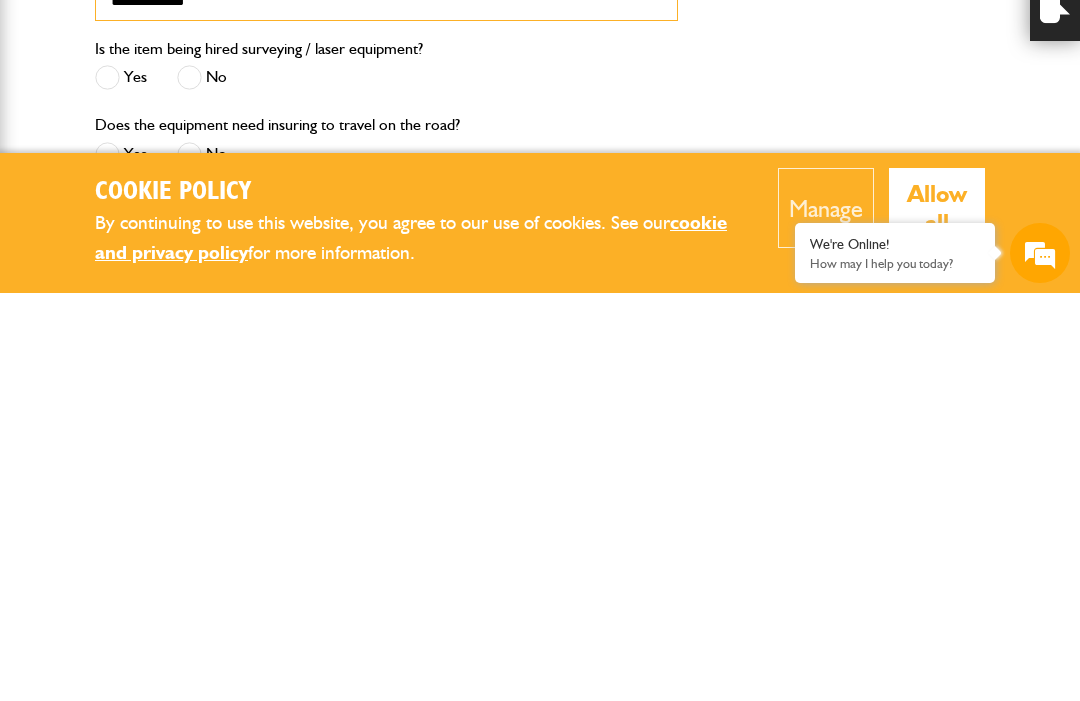 scroll, scrollTop: 526, scrollLeft: 0, axis: vertical 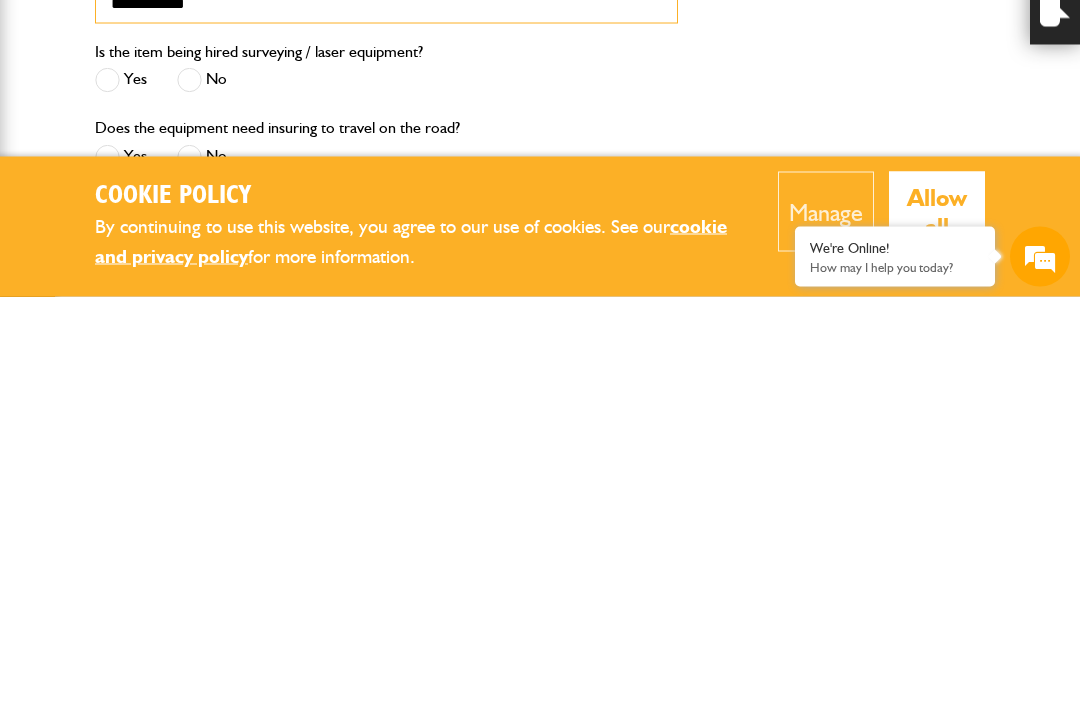 type on "**********" 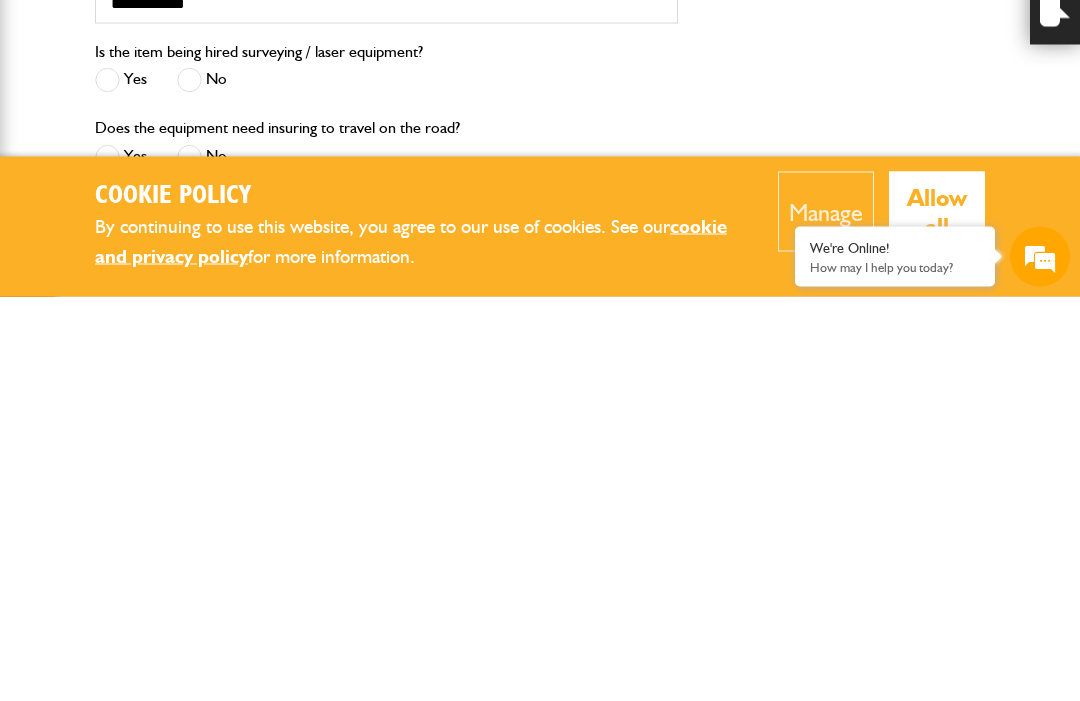click on "No" at bounding box center (202, 484) 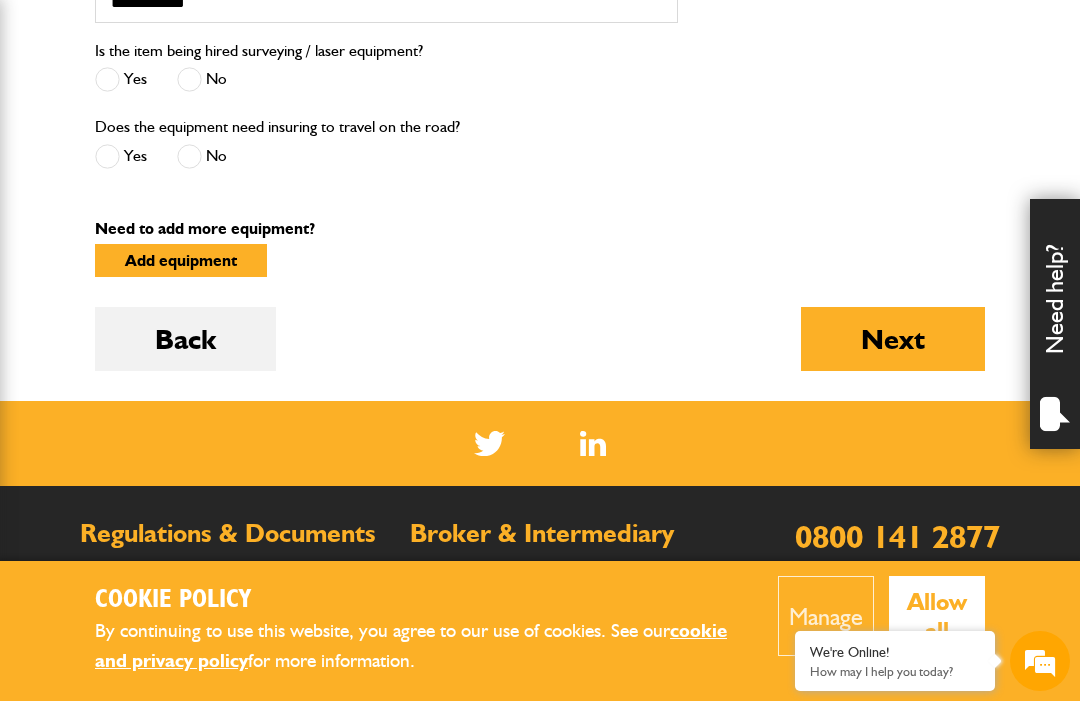 click at bounding box center [189, 156] 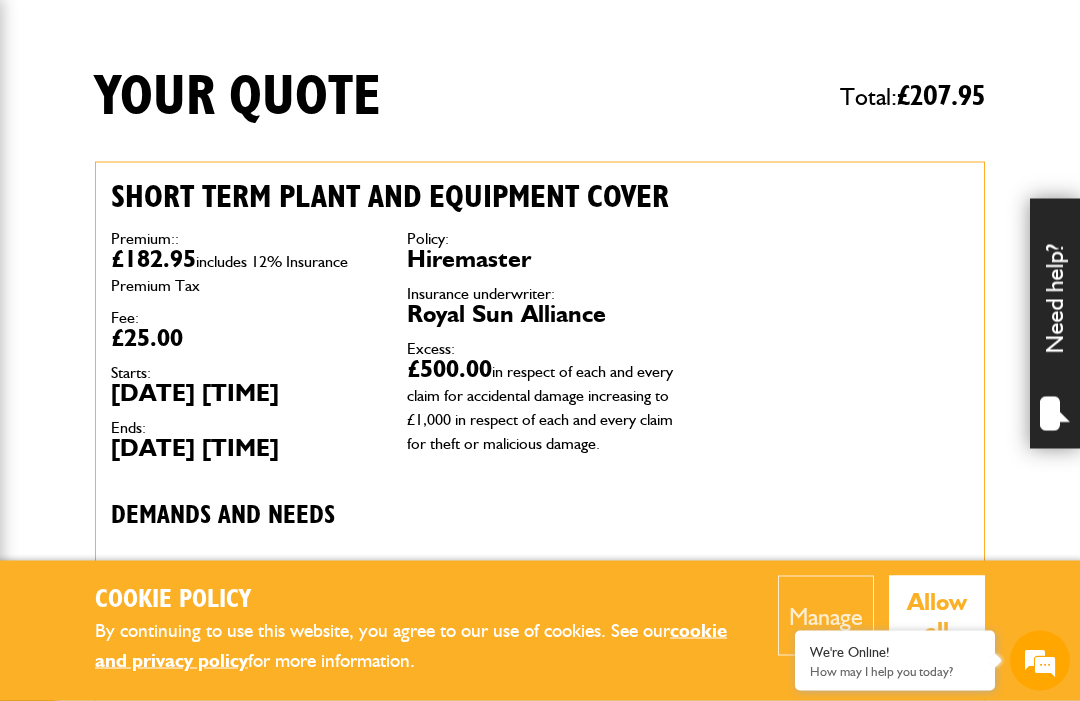 scroll, scrollTop: 458, scrollLeft: 0, axis: vertical 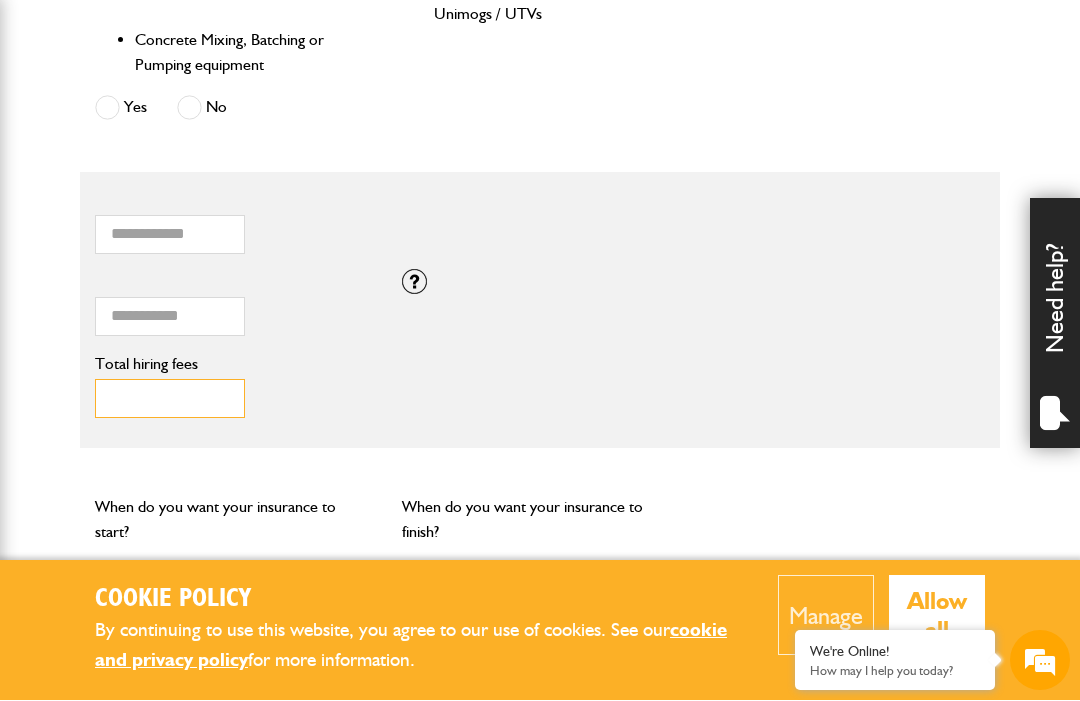 click on "****" at bounding box center (170, 399) 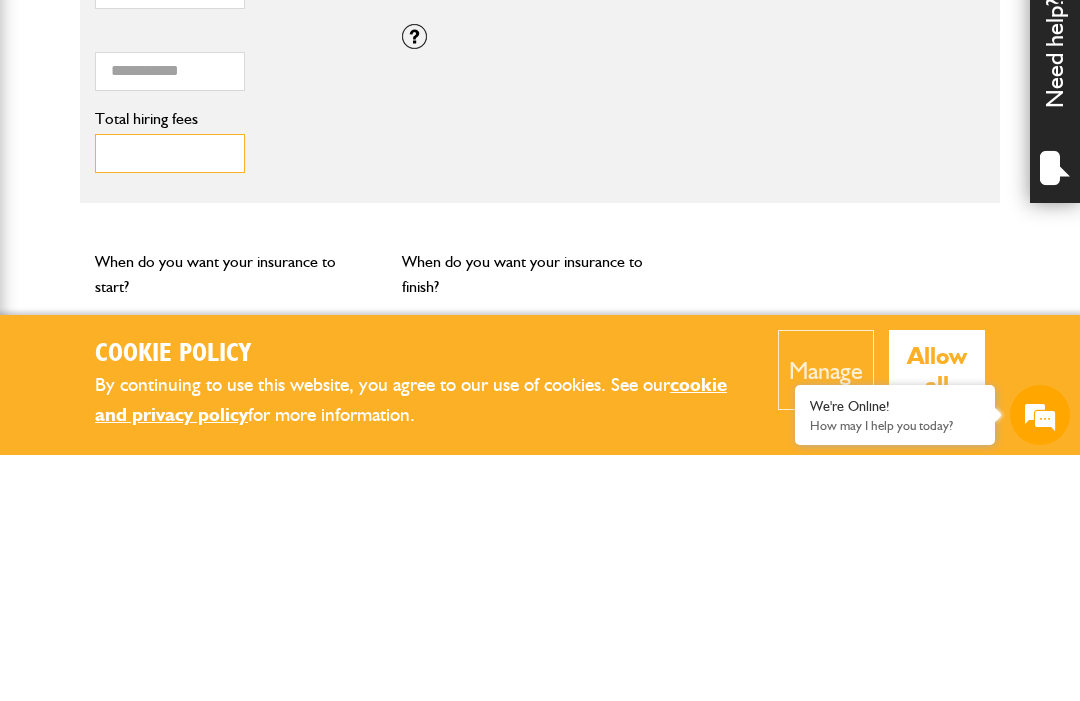 type on "*" 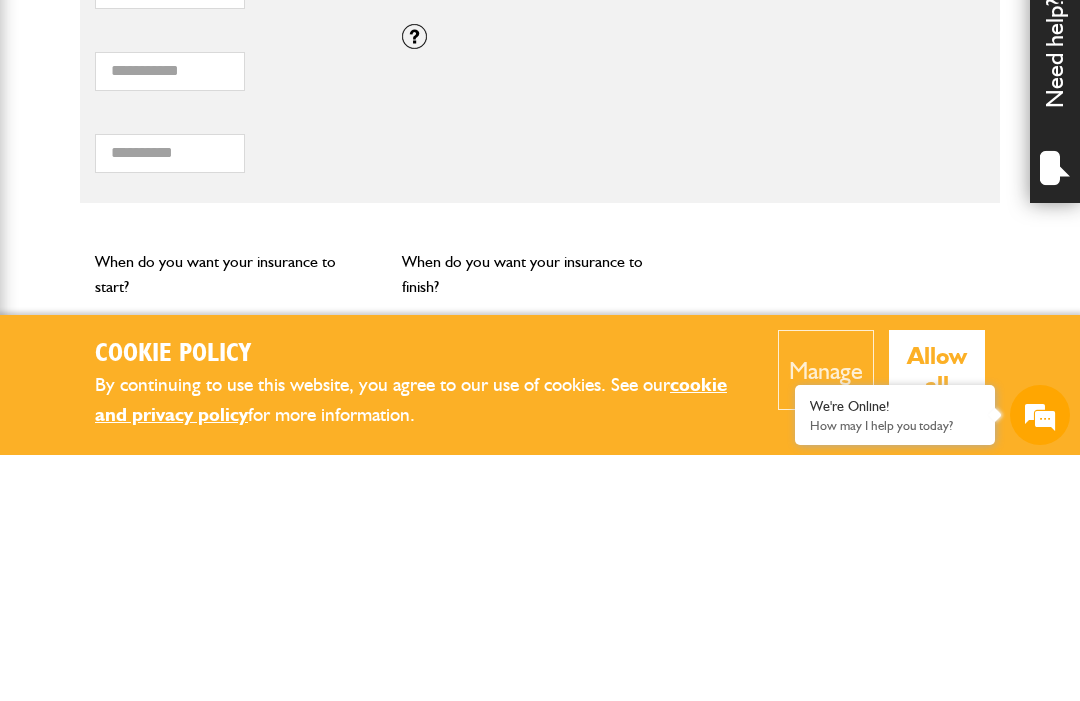scroll, scrollTop: 1554, scrollLeft: 0, axis: vertical 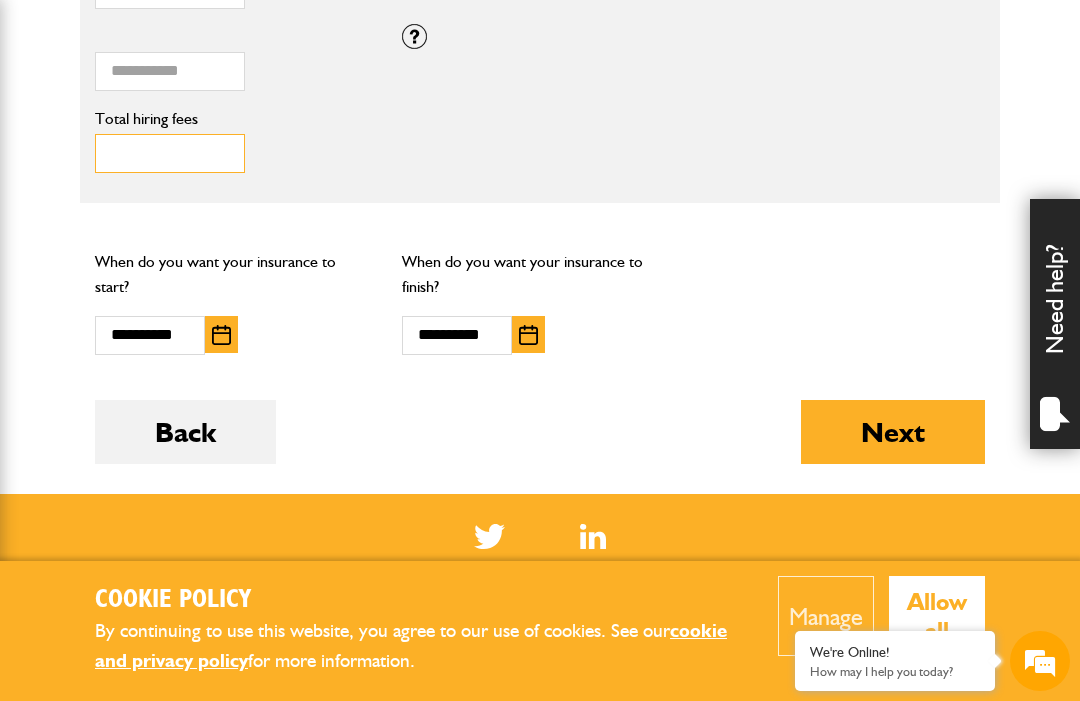 type on "***" 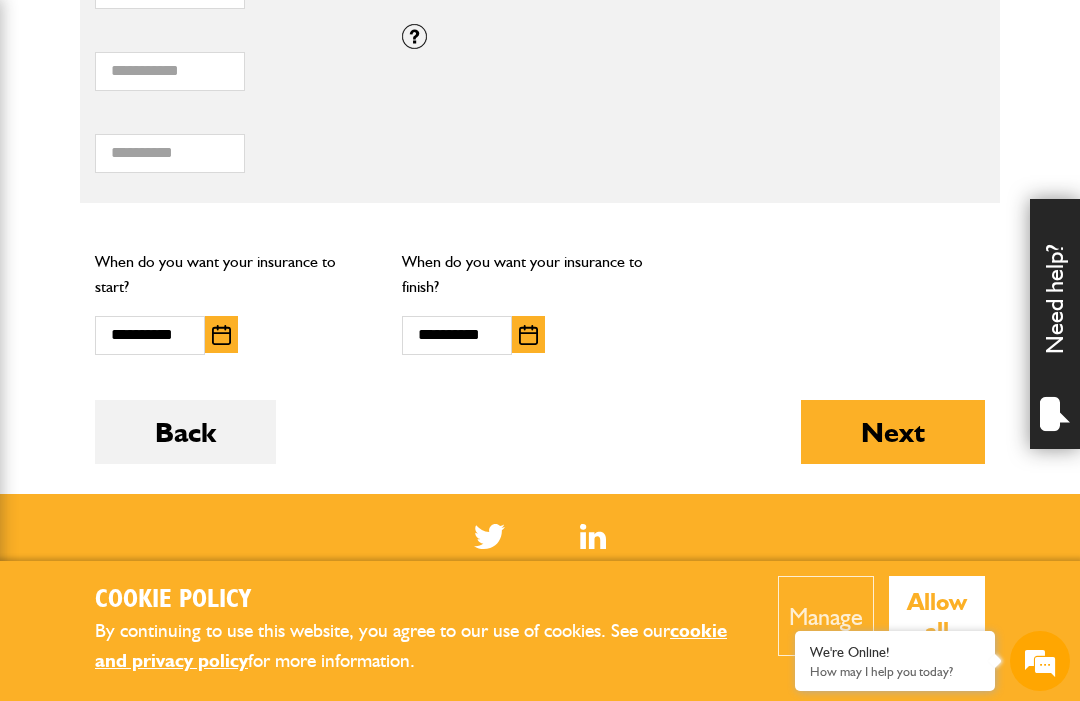 click on "Next" at bounding box center [893, 432] 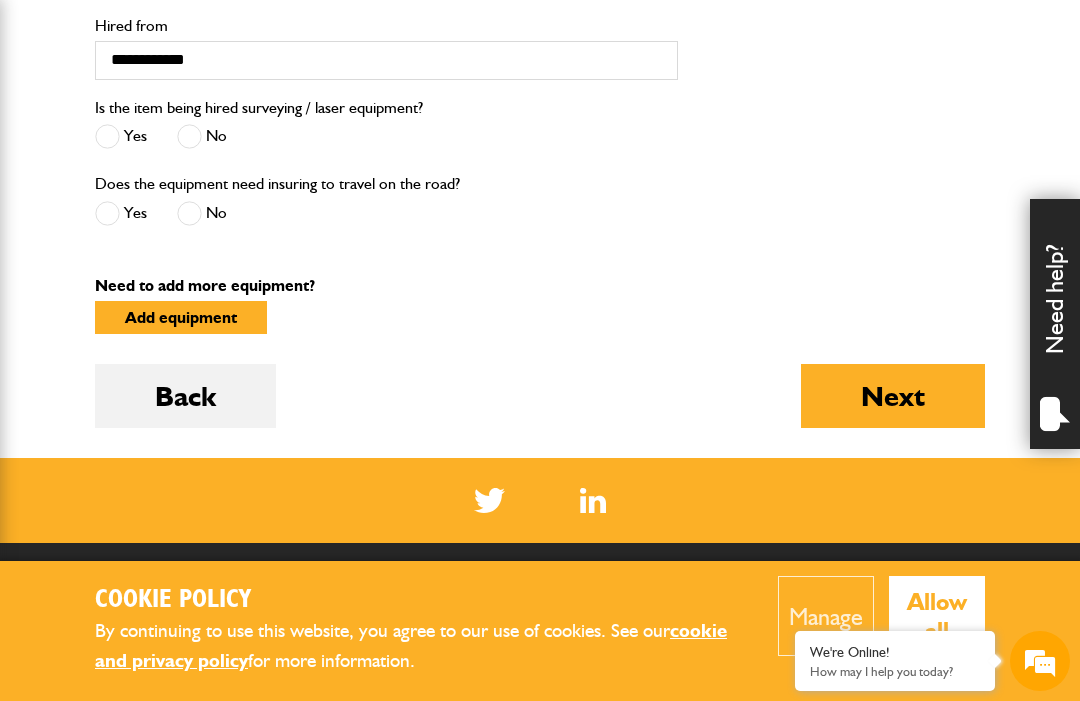scroll, scrollTop: 903, scrollLeft: 0, axis: vertical 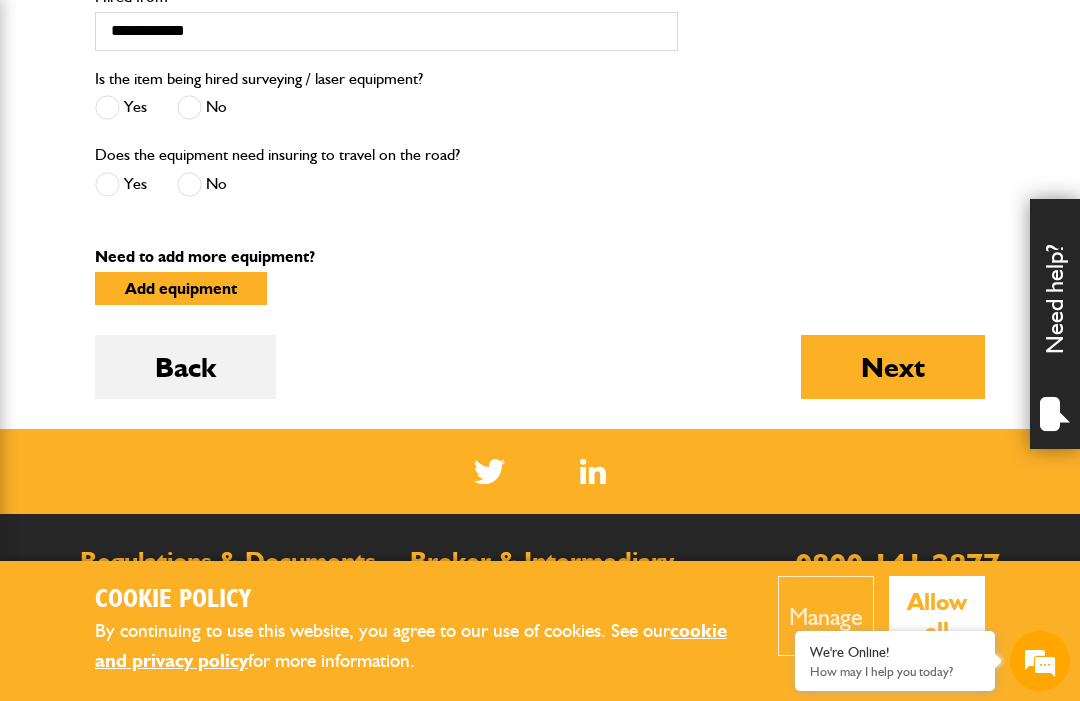 click on "Next" at bounding box center [893, 367] 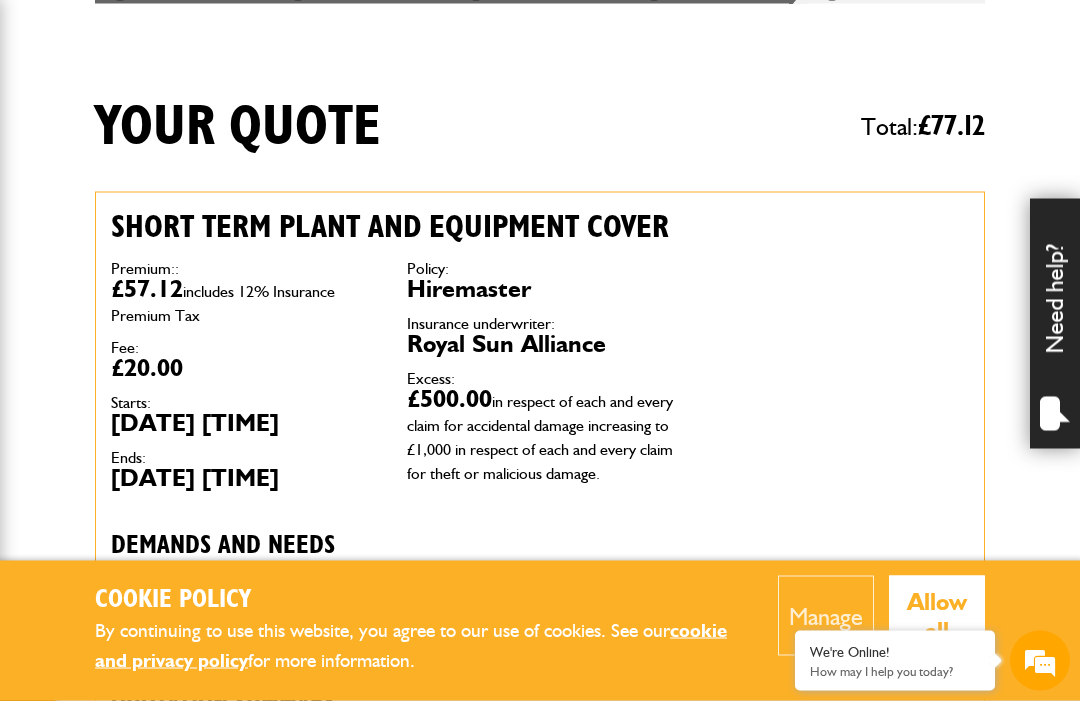 scroll, scrollTop: 428, scrollLeft: 0, axis: vertical 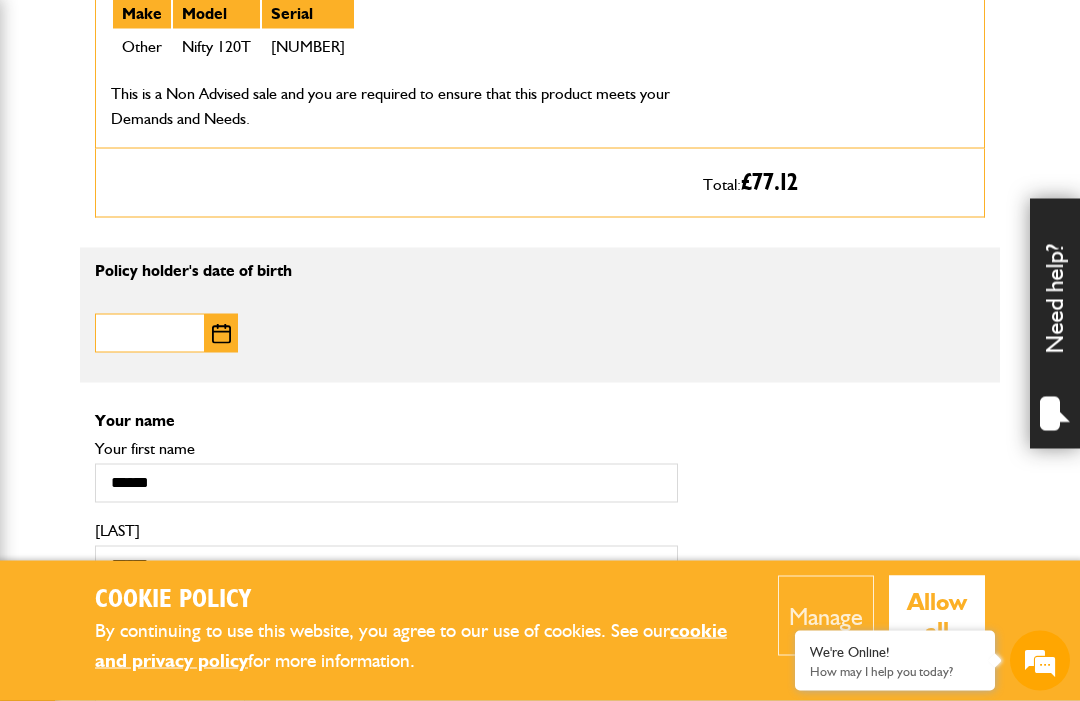 click on "Date of birth" at bounding box center [150, 333] 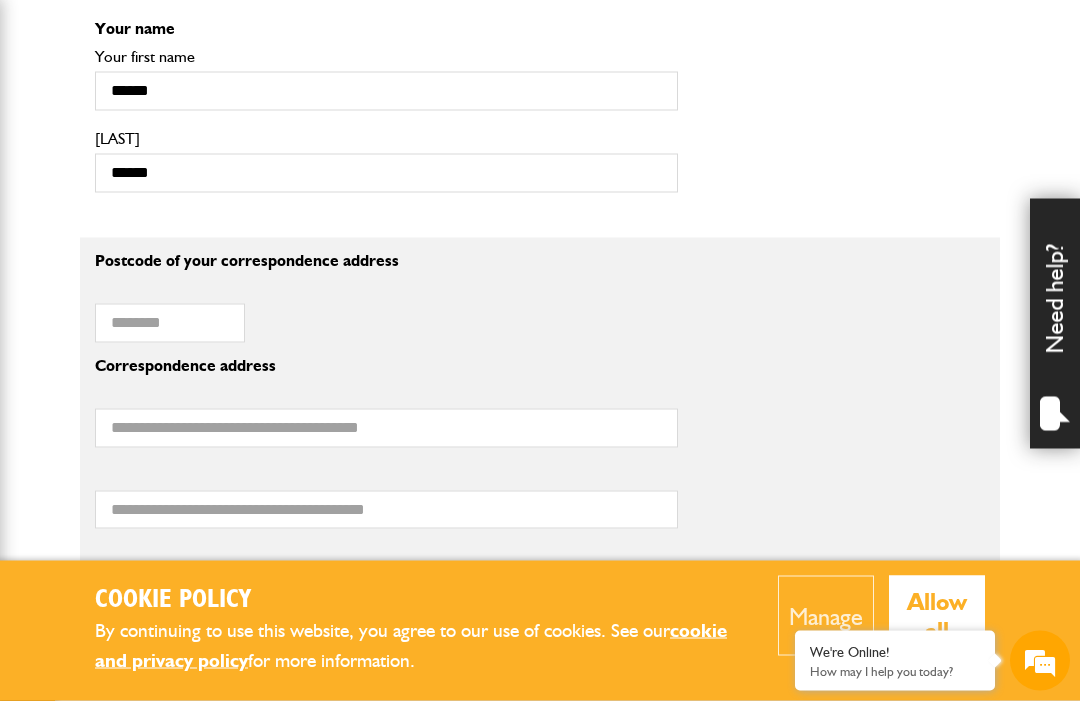 scroll, scrollTop: 1571, scrollLeft: 0, axis: vertical 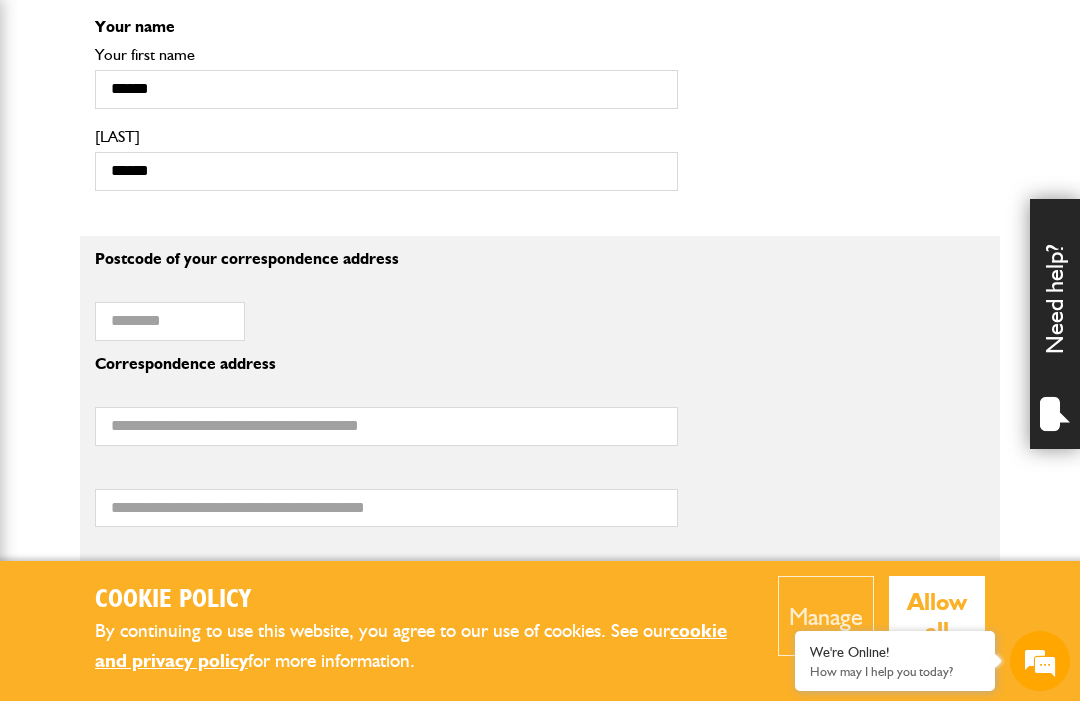 type on "**********" 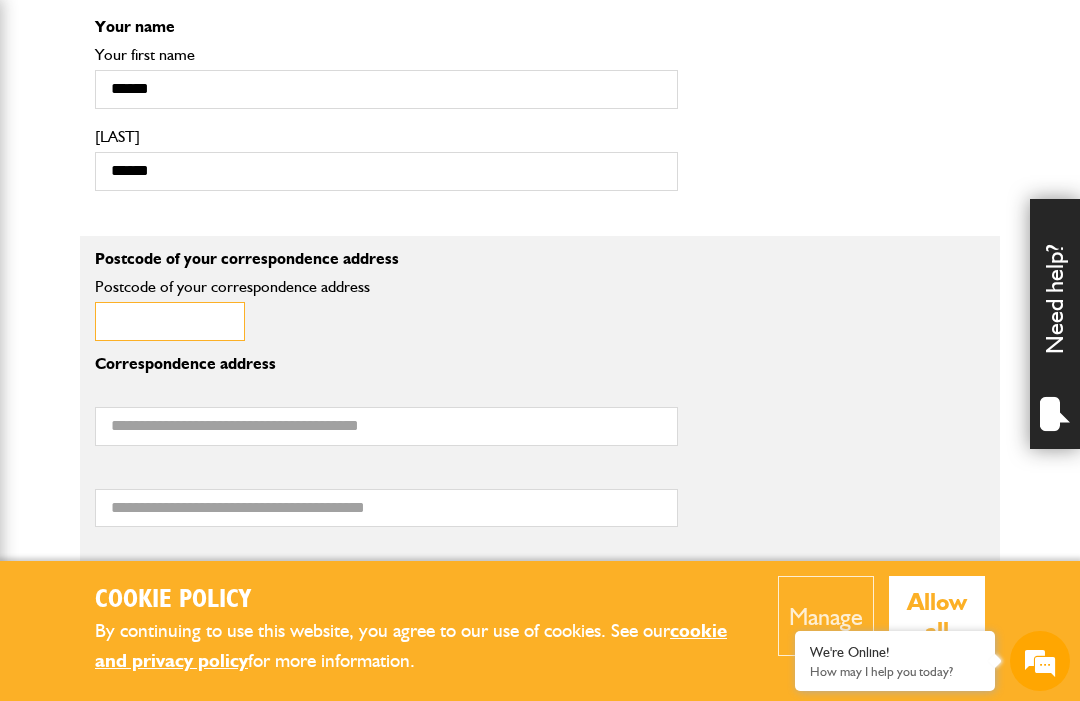 click on "Postcode of your correspondence address" at bounding box center [170, 321] 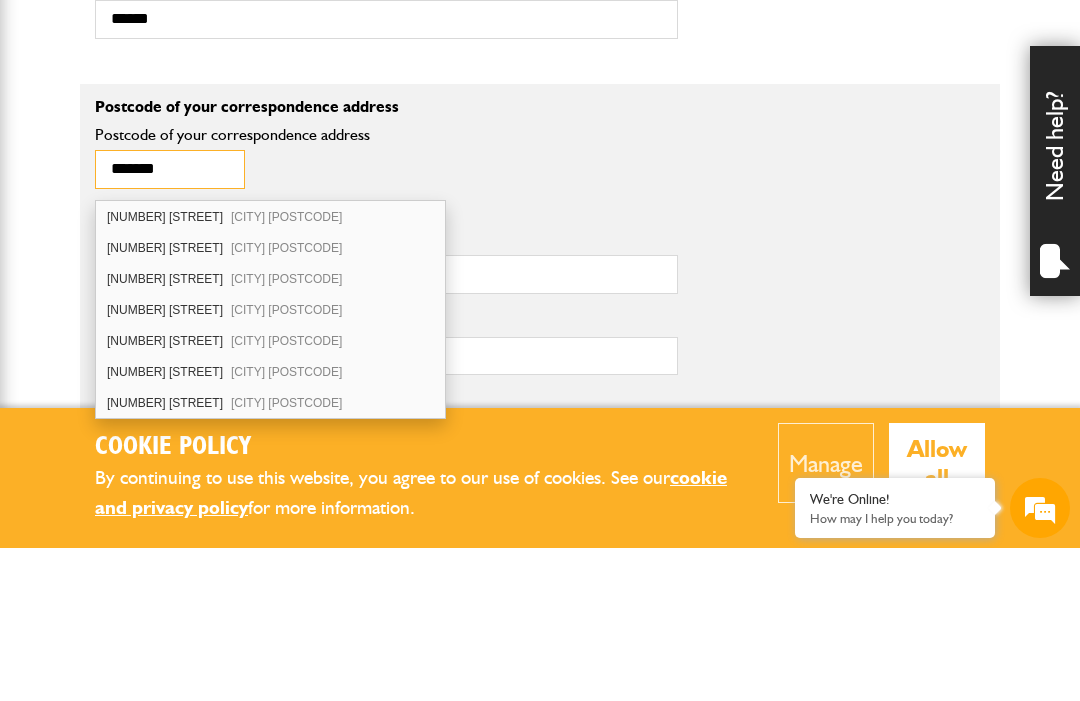 scroll, scrollTop: 1022, scrollLeft: 0, axis: vertical 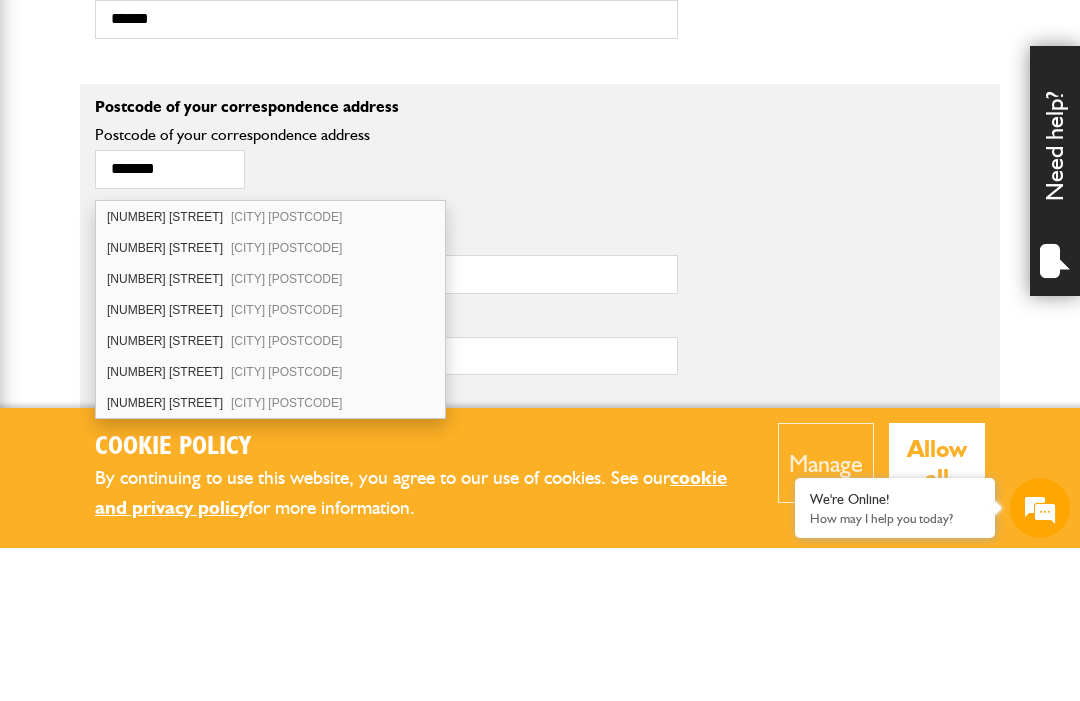 click on "[CITY] [POSTCODE]" at bounding box center [286, 463] 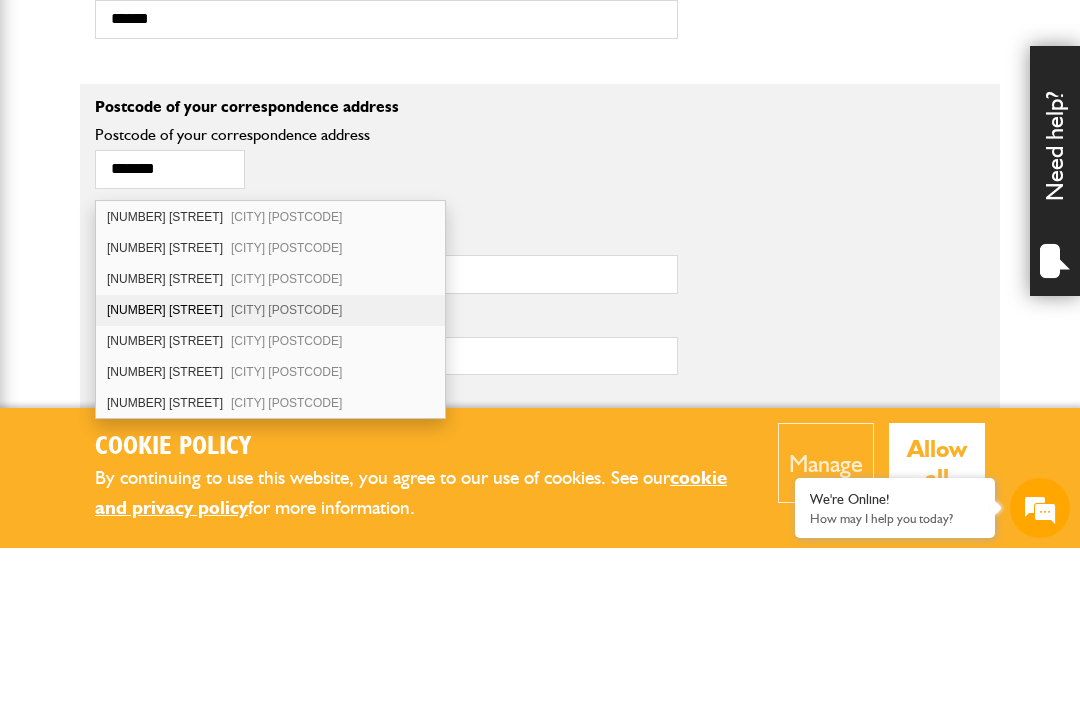 scroll, scrollTop: 1724, scrollLeft: 0, axis: vertical 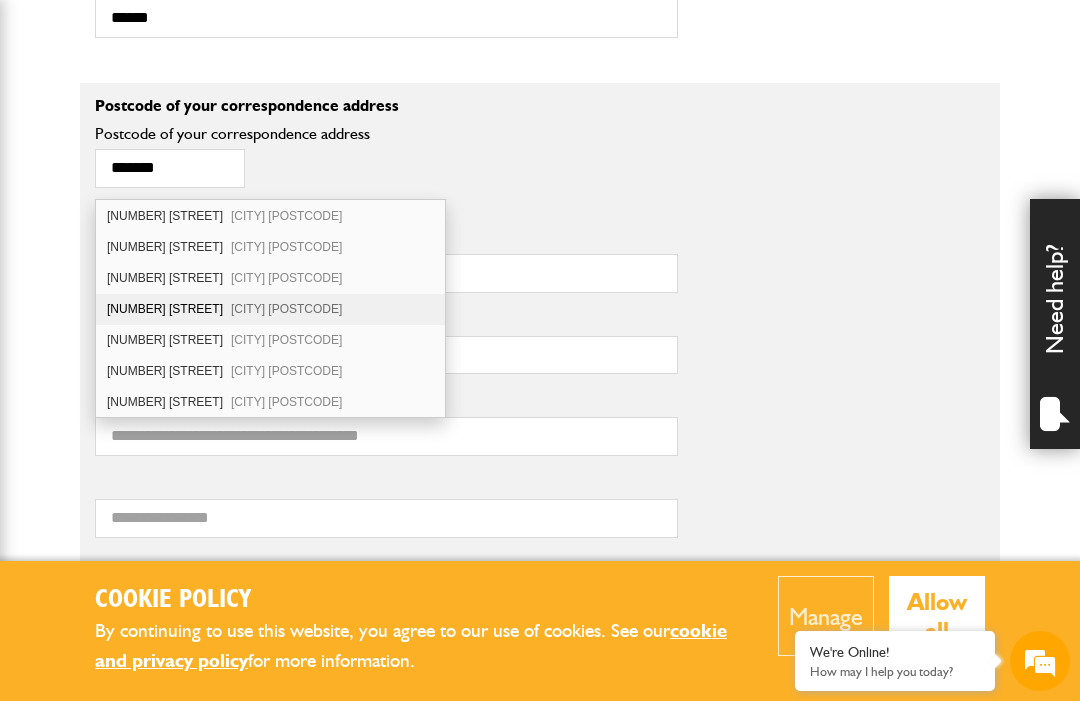 type on "********" 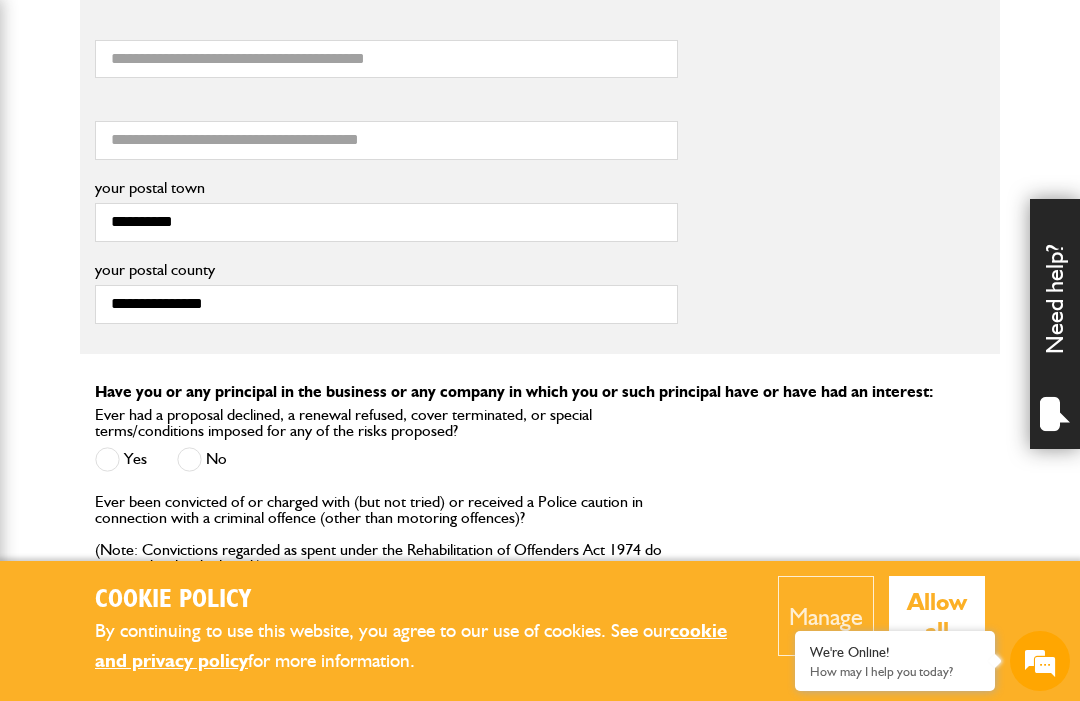 scroll, scrollTop: 2043, scrollLeft: 0, axis: vertical 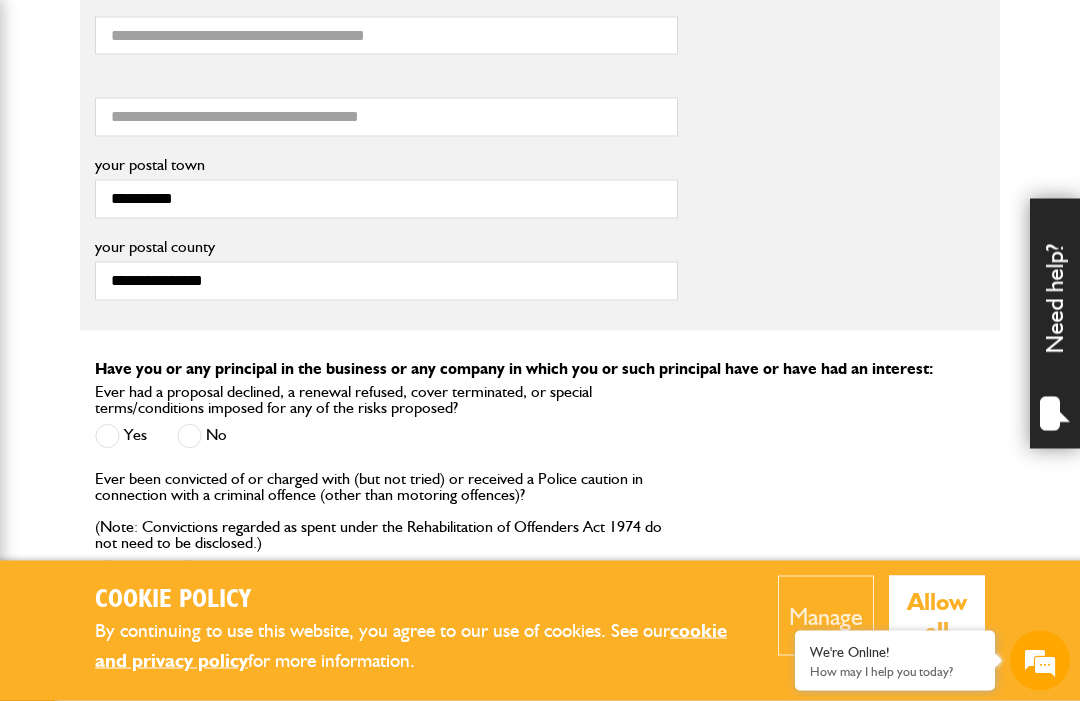 click at bounding box center [189, 436] 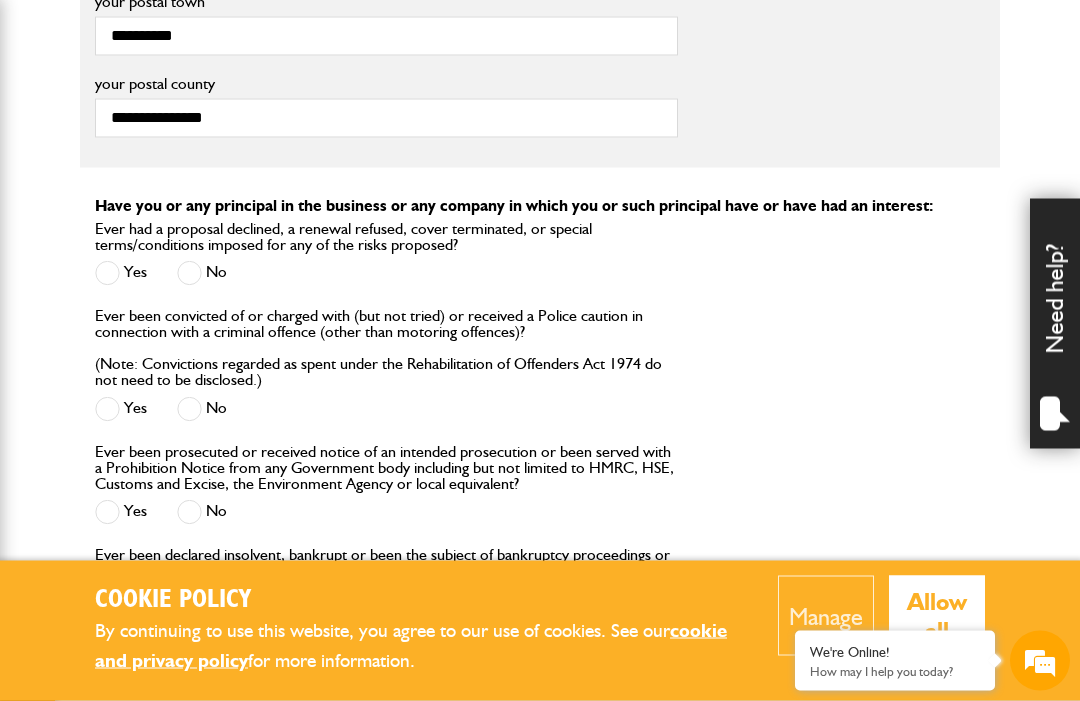 scroll, scrollTop: 2207, scrollLeft: 0, axis: vertical 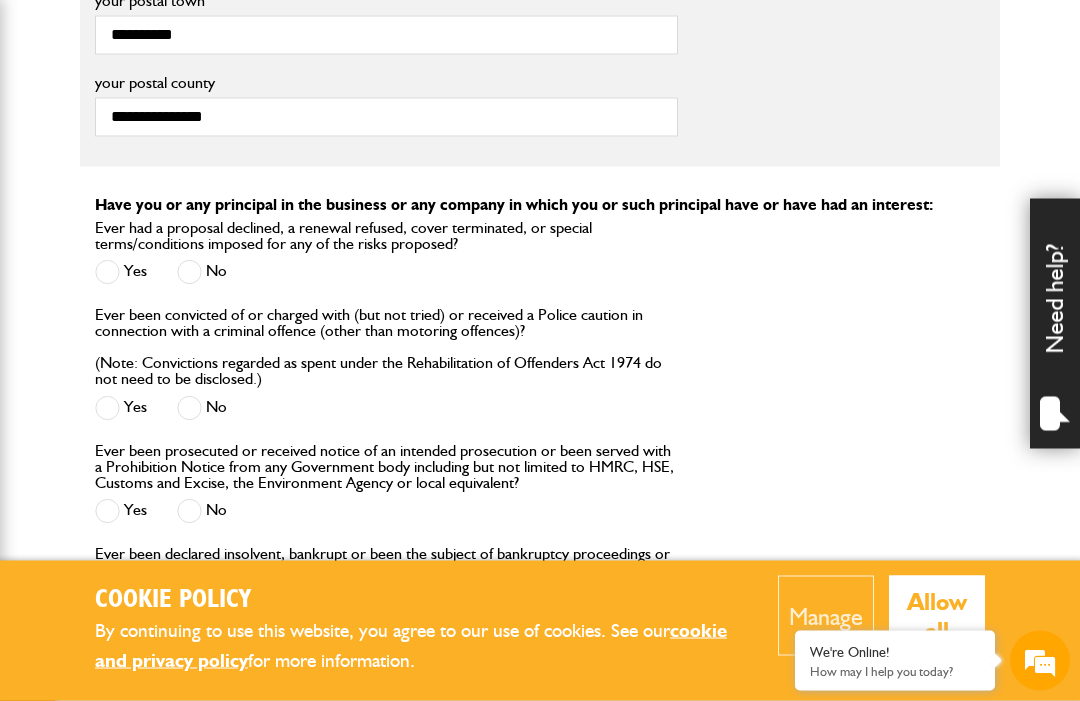 click on "No" at bounding box center [202, 408] 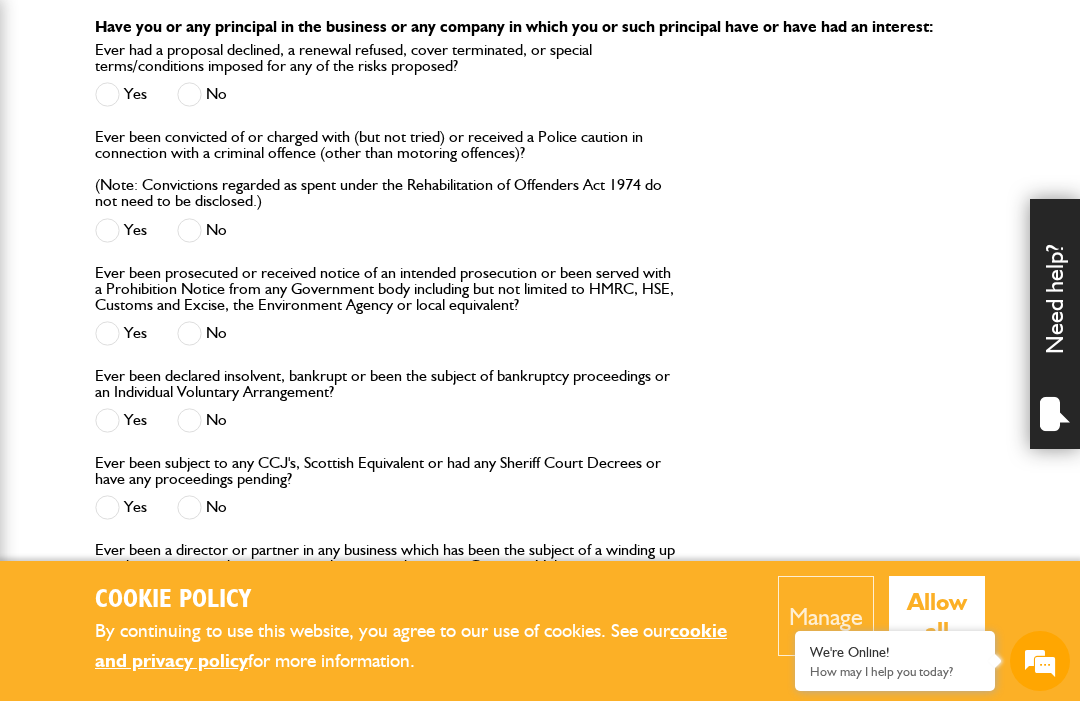 scroll, scrollTop: 2389, scrollLeft: 0, axis: vertical 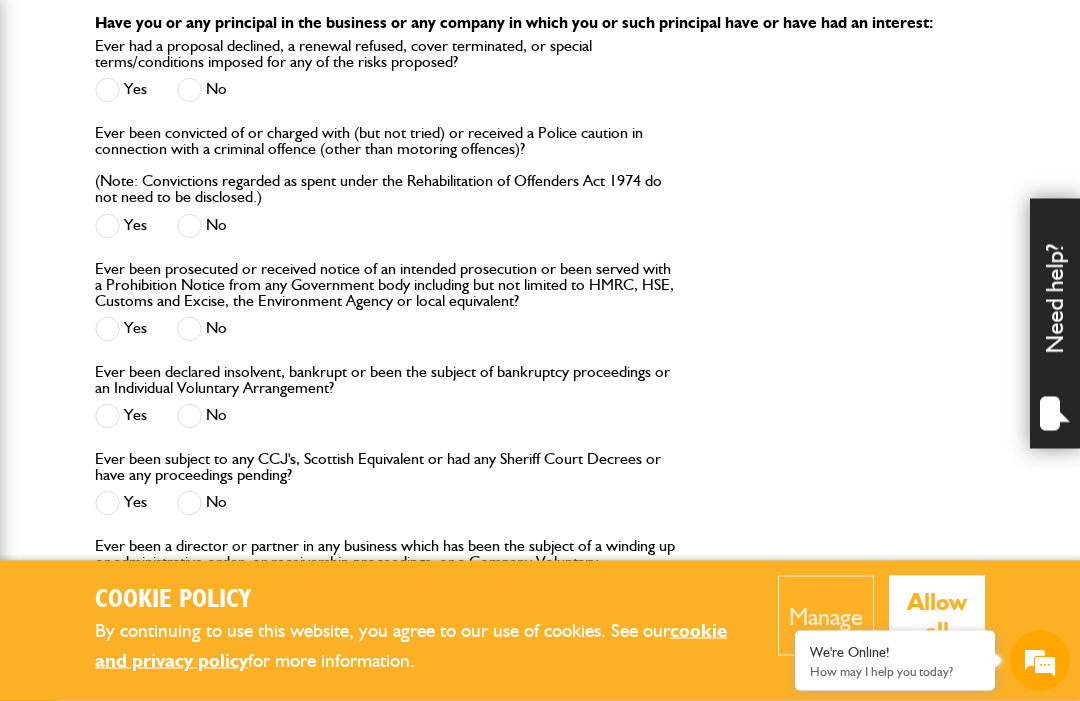 click on "No" at bounding box center (202, 329) 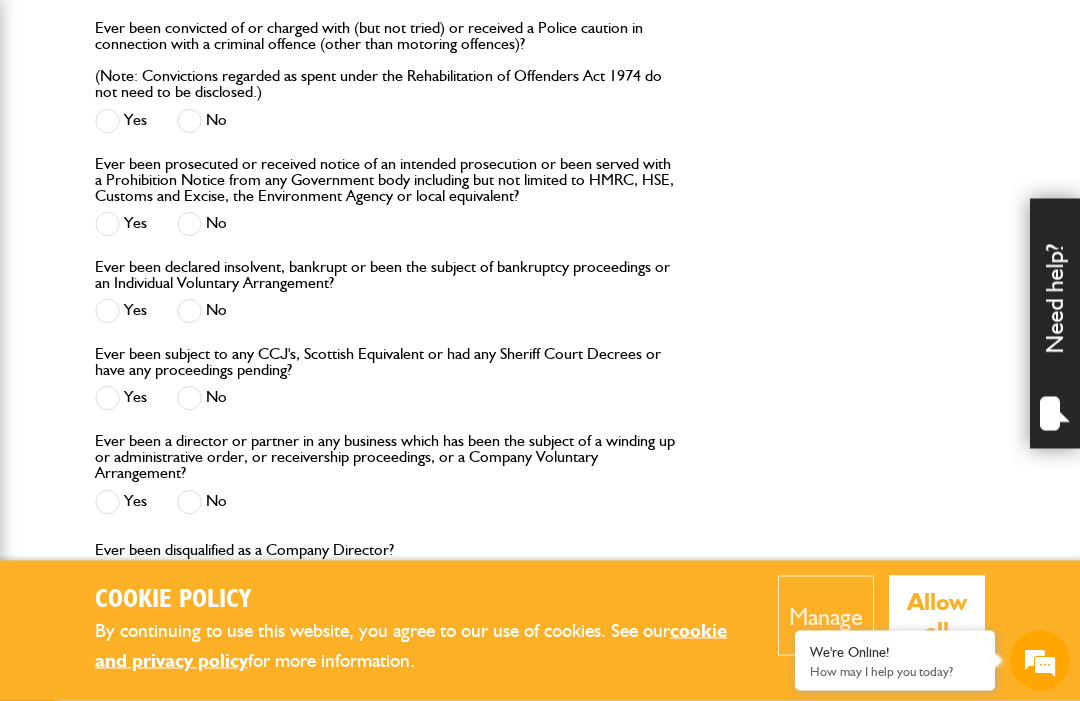 scroll, scrollTop: 2495, scrollLeft: 0, axis: vertical 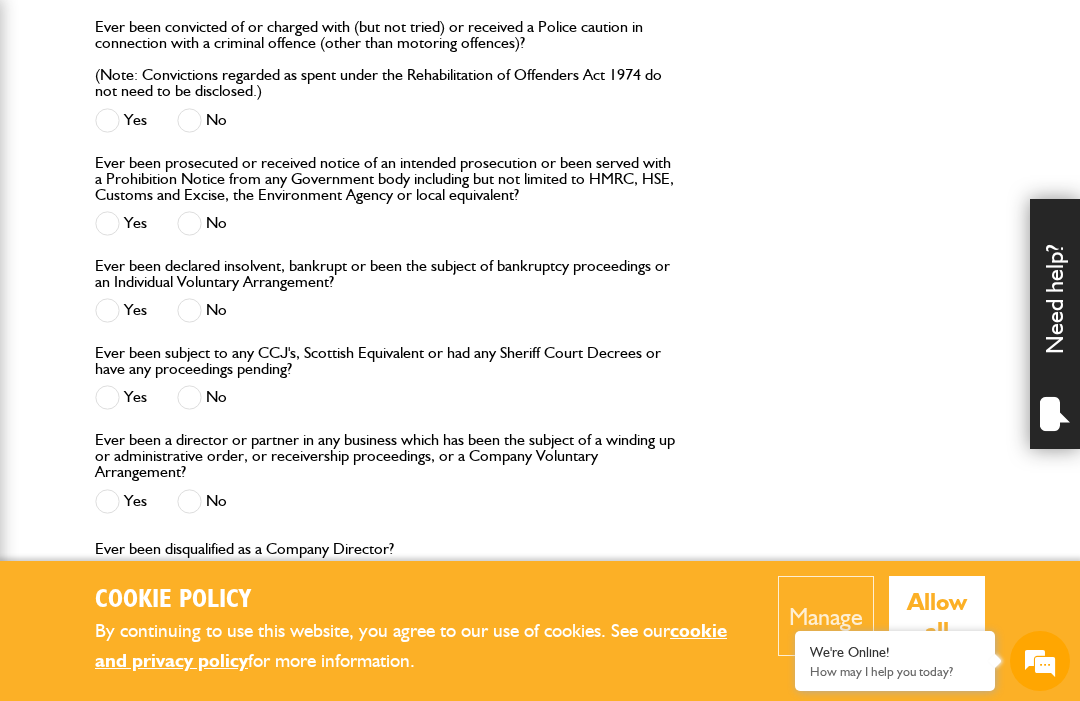 click on "No" at bounding box center (202, 310) 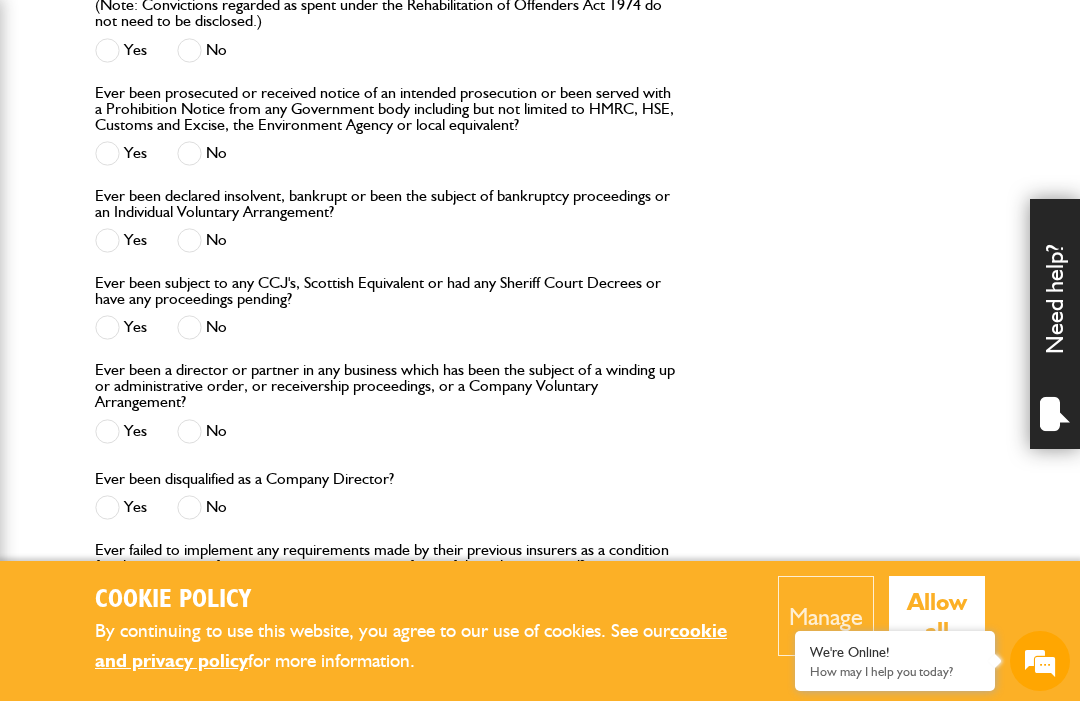 scroll, scrollTop: 2599, scrollLeft: 0, axis: vertical 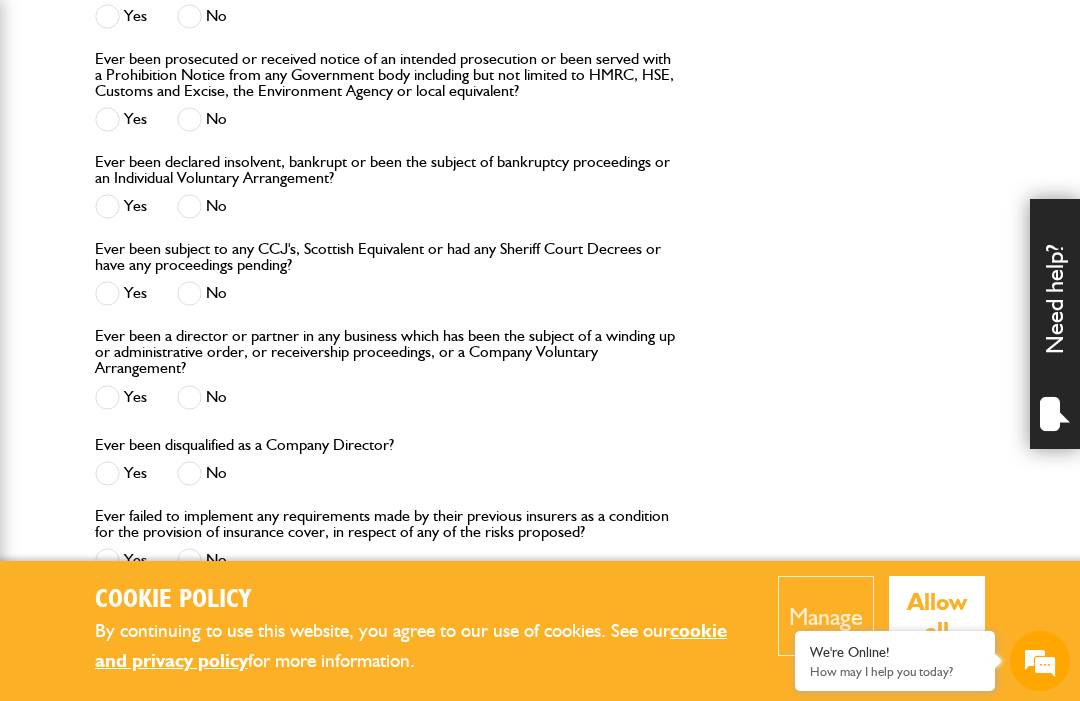 click on "No" at bounding box center (202, 293) 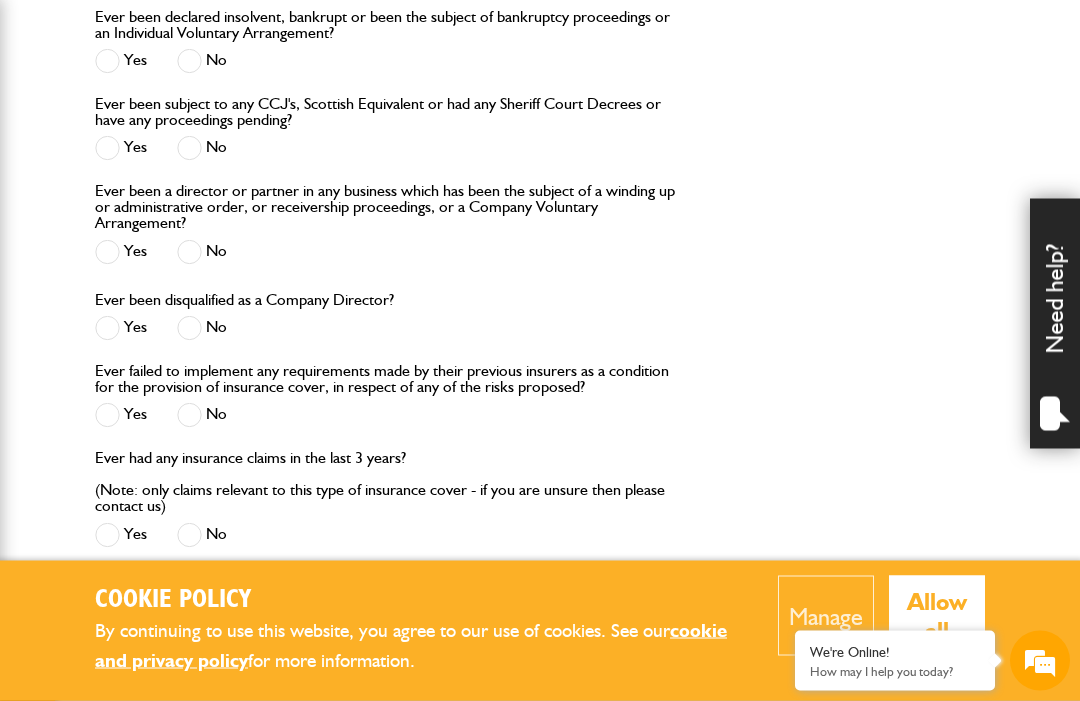 scroll, scrollTop: 2745, scrollLeft: 0, axis: vertical 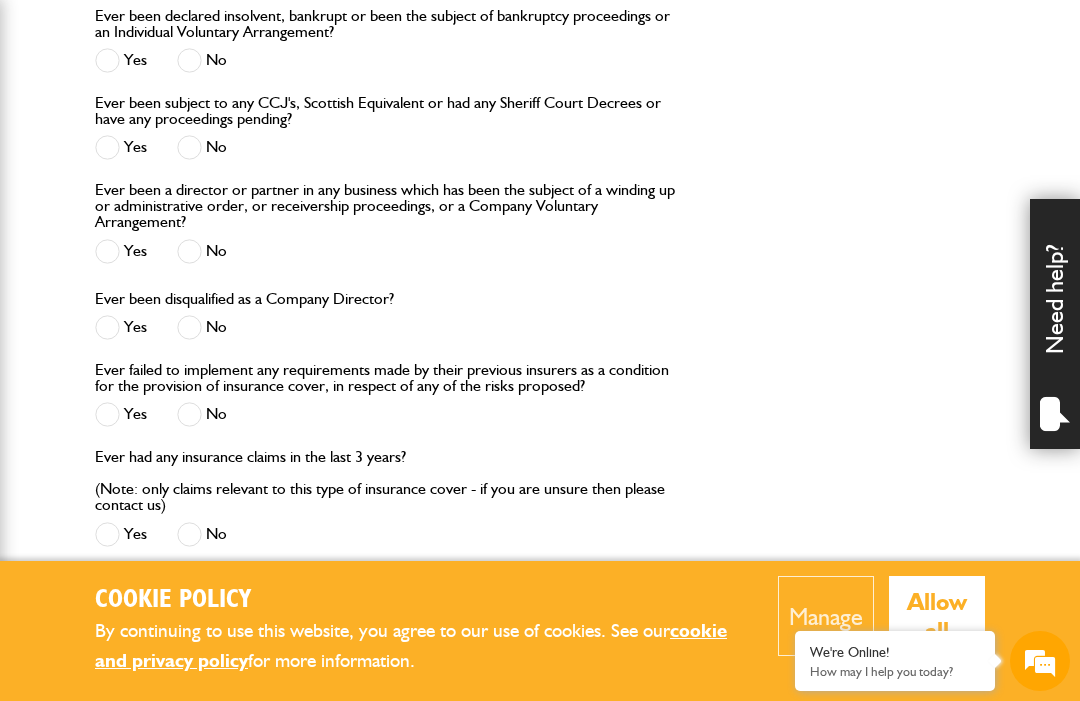 click at bounding box center (189, 327) 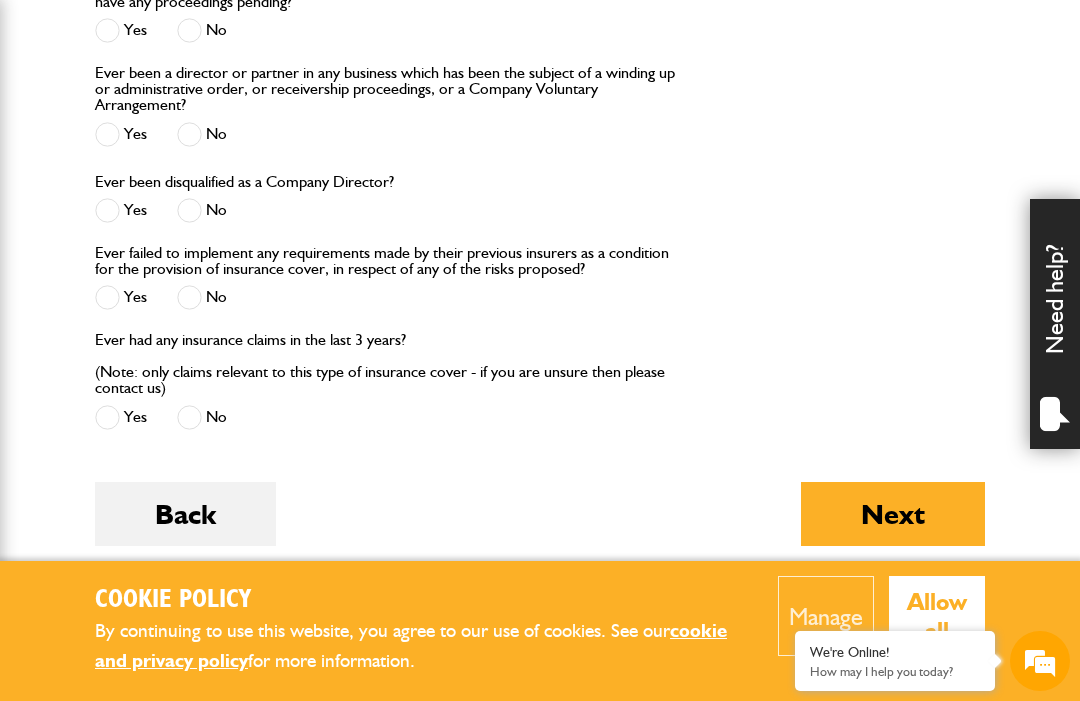 scroll, scrollTop: 2863, scrollLeft: 0, axis: vertical 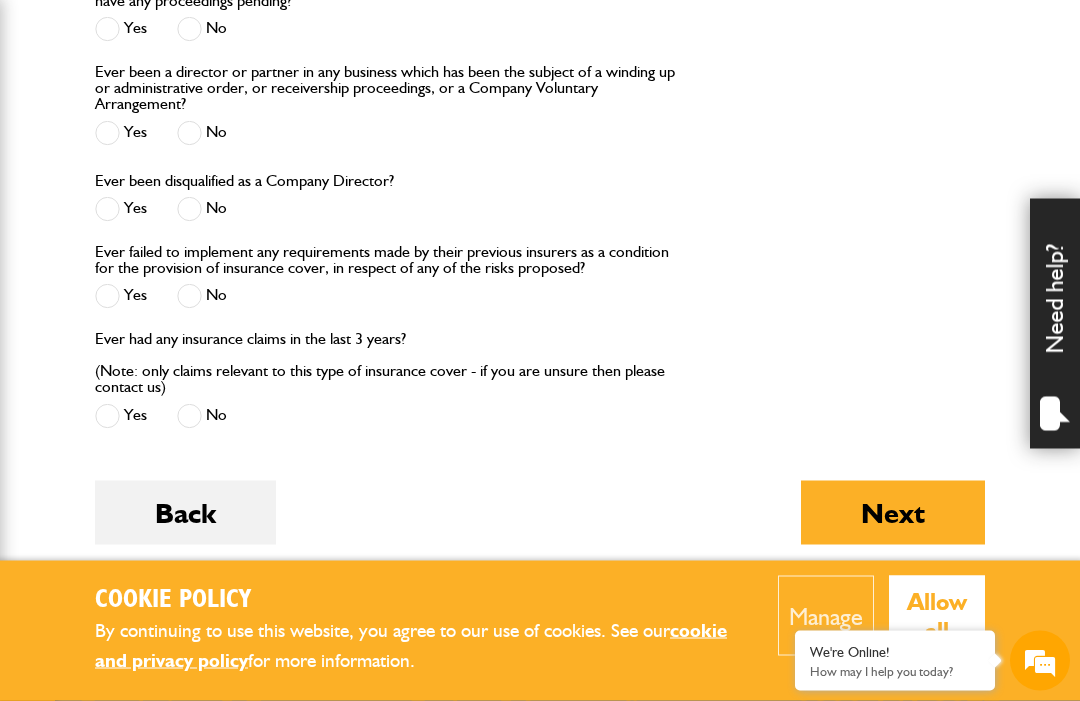 click at bounding box center [189, 296] 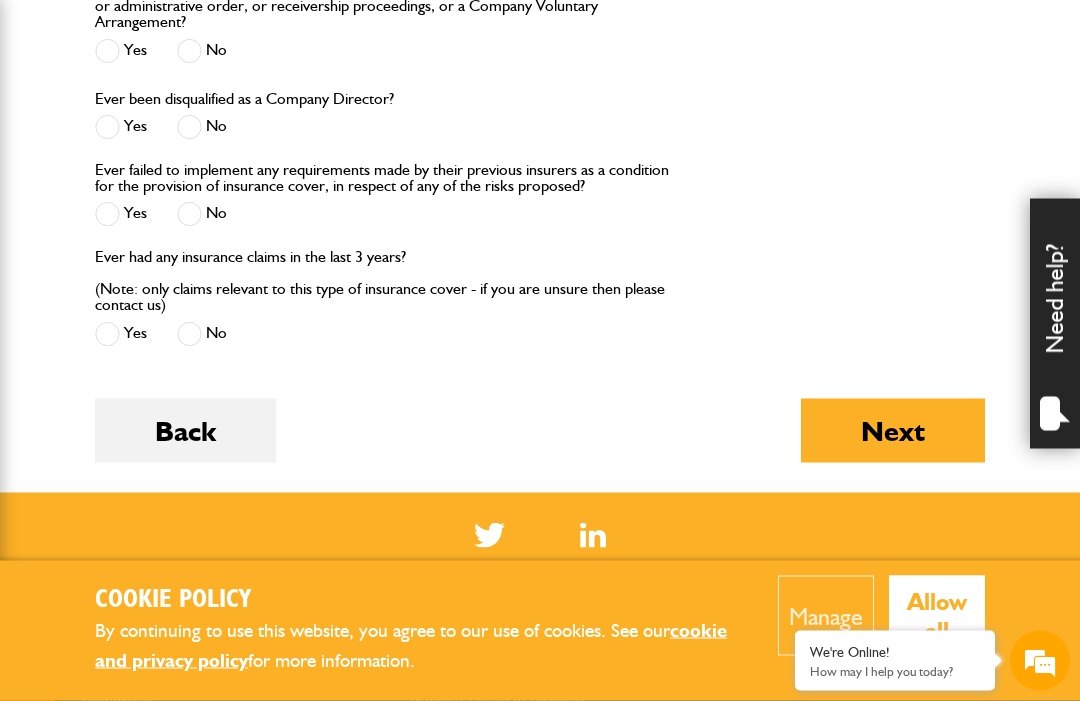 scroll, scrollTop: 2946, scrollLeft: 0, axis: vertical 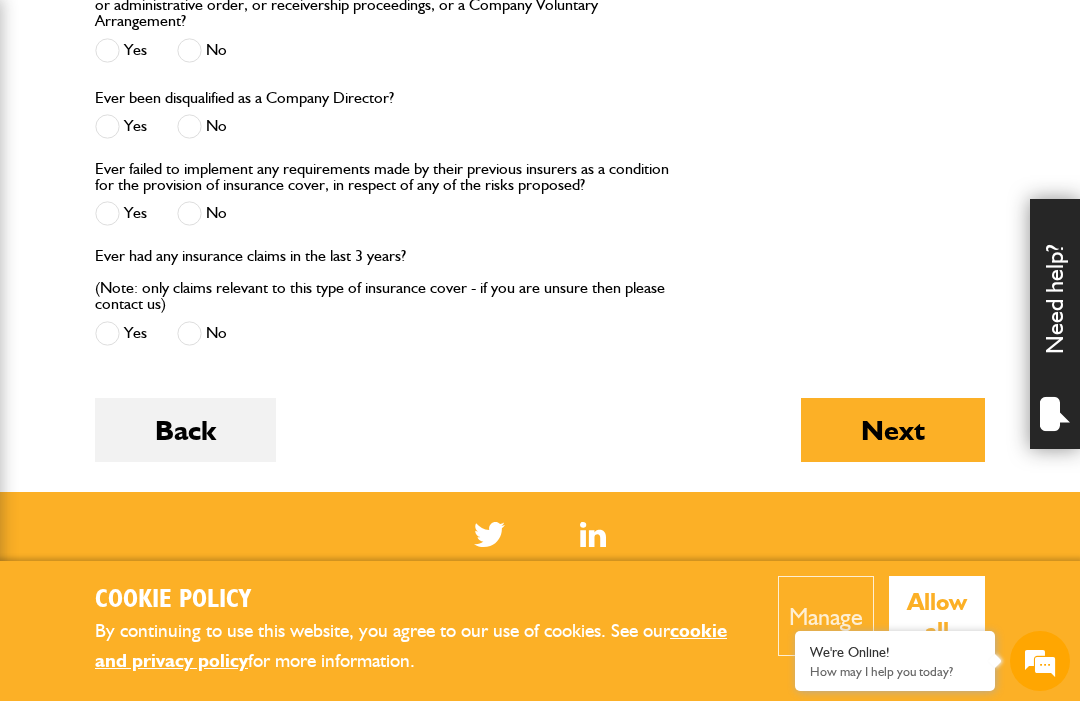 click on "Ever had any insurance claims in the last 3 years? (Note: only claims relevant to this type of insurance cover - if you are unsure then please contact us)
Yes
No" at bounding box center (386, 307) 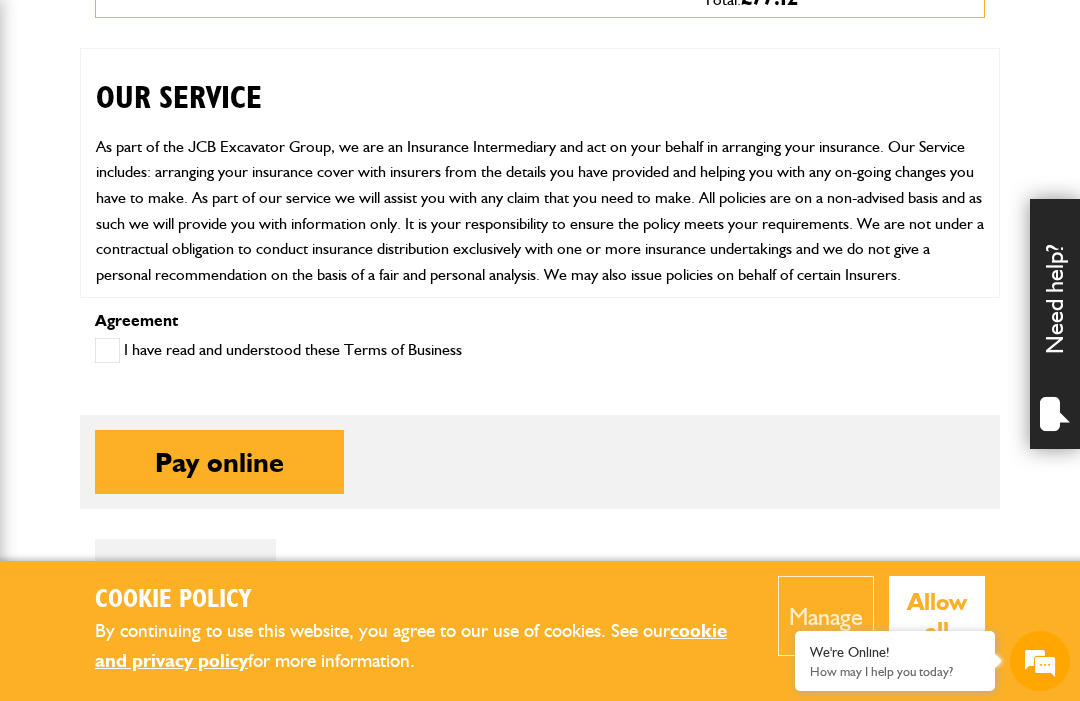 scroll, scrollTop: 1041, scrollLeft: 0, axis: vertical 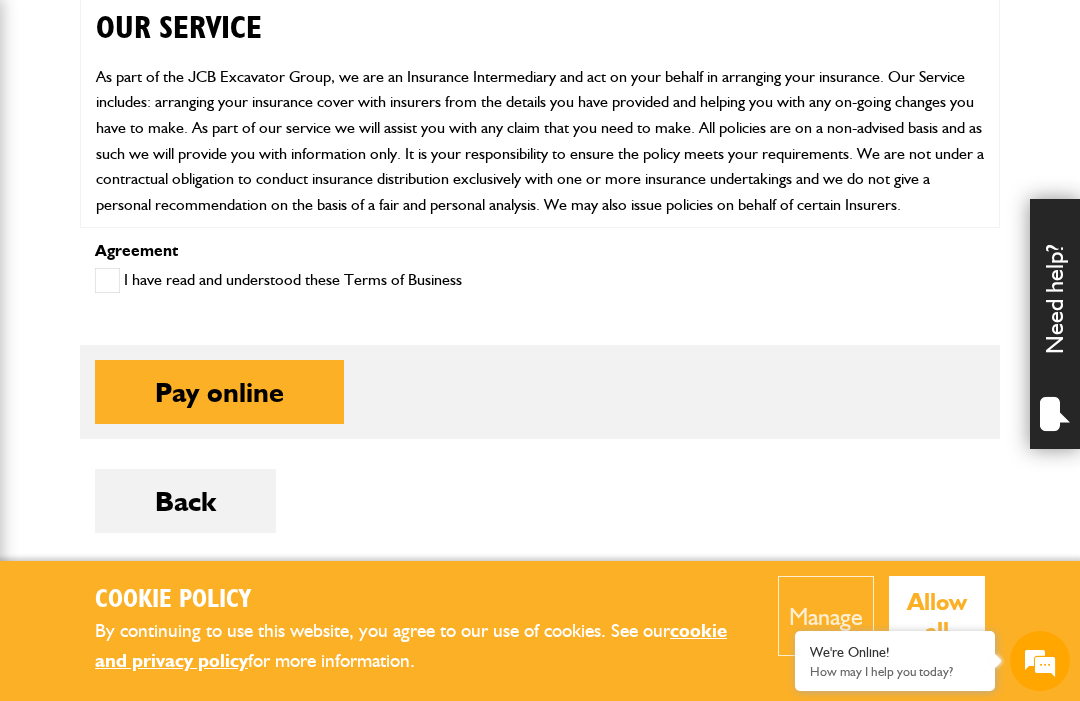 click at bounding box center [107, 280] 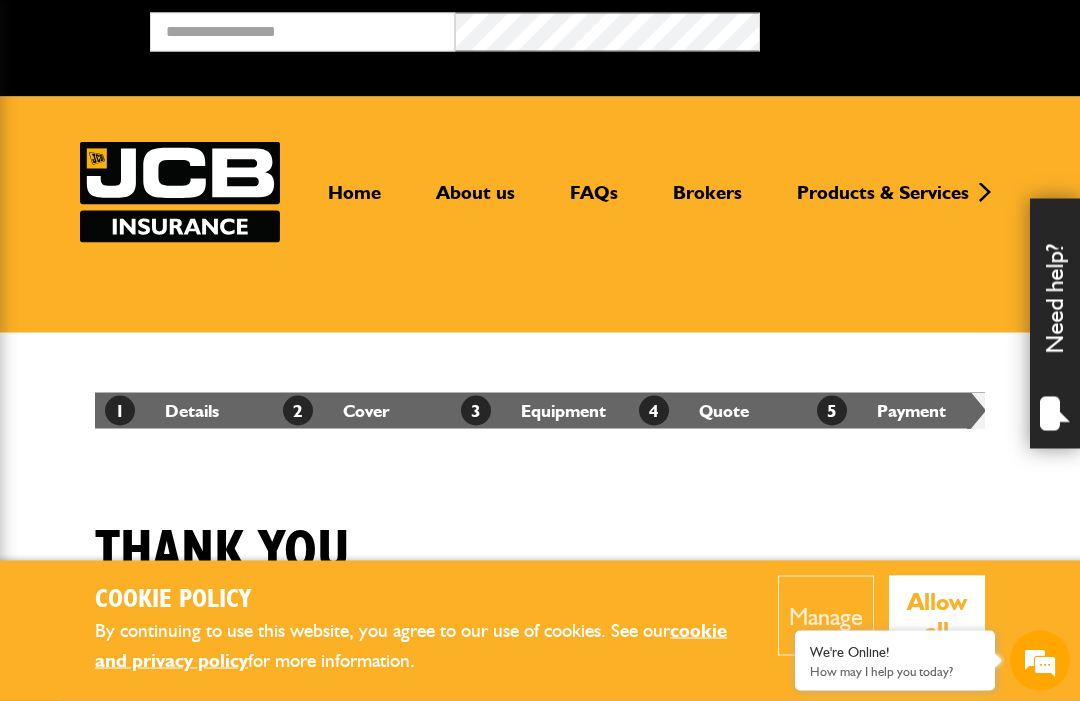 scroll, scrollTop: 3, scrollLeft: 0, axis: vertical 